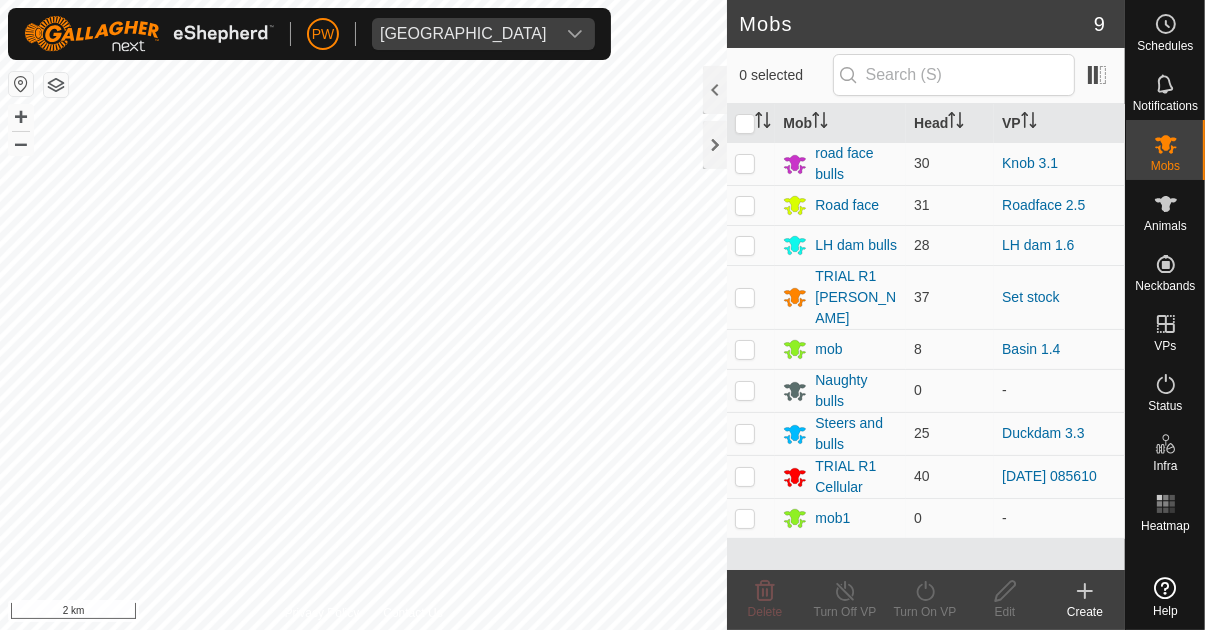 scroll, scrollTop: 0, scrollLeft: 0, axis: both 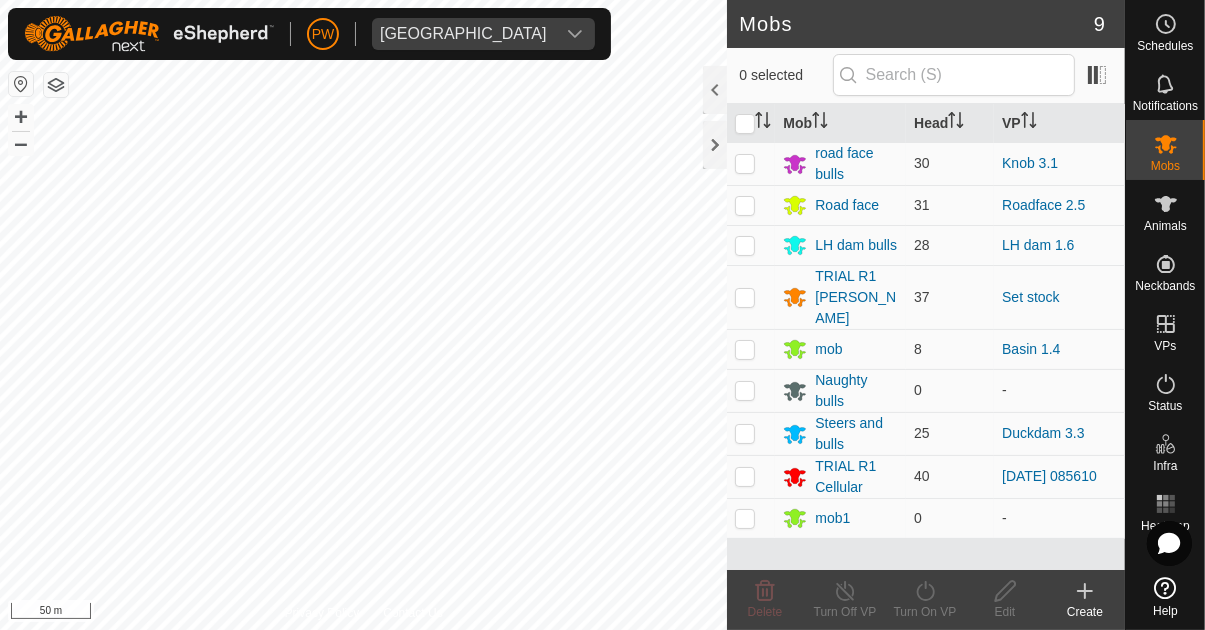 click 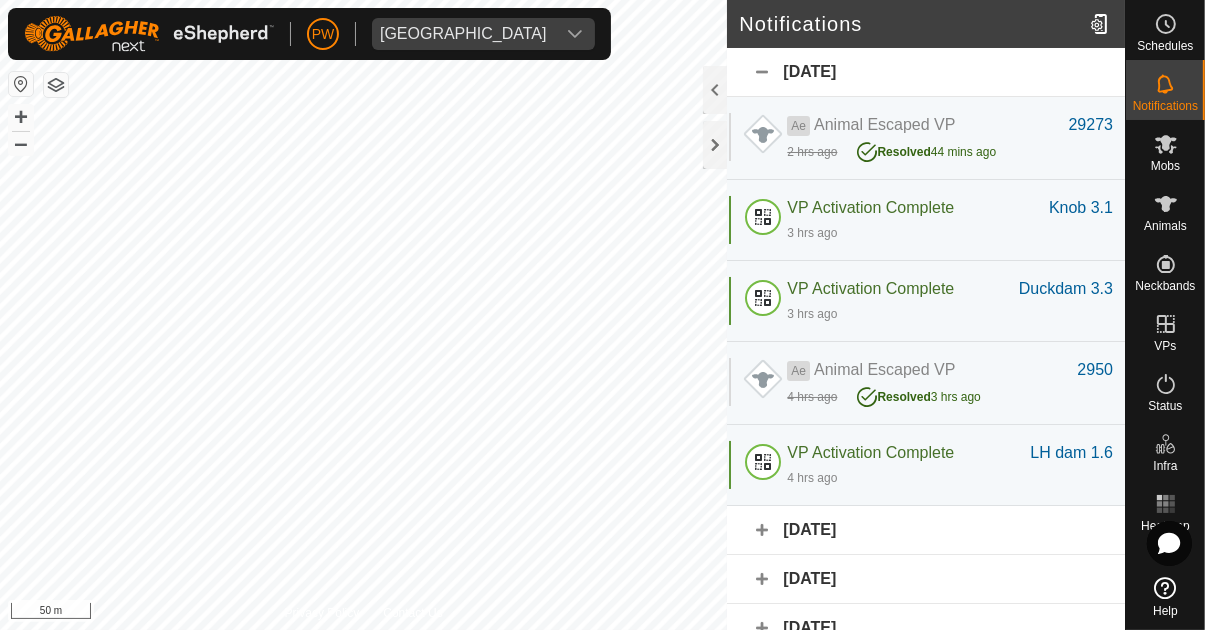click on "[DATE]" 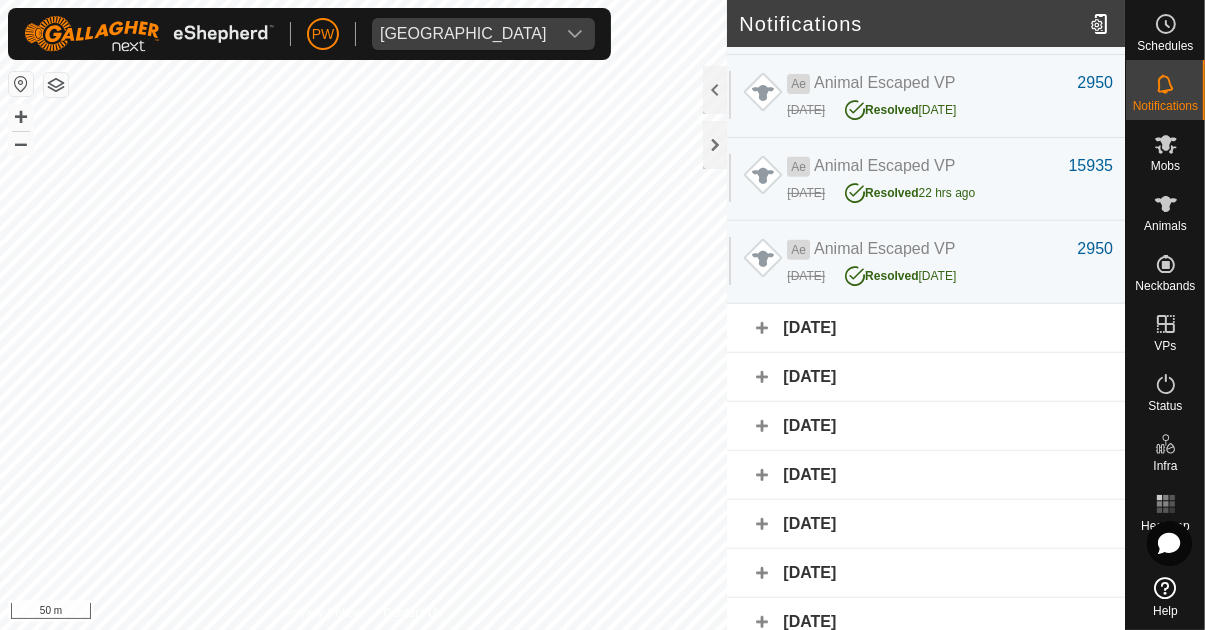 scroll, scrollTop: 748, scrollLeft: 0, axis: vertical 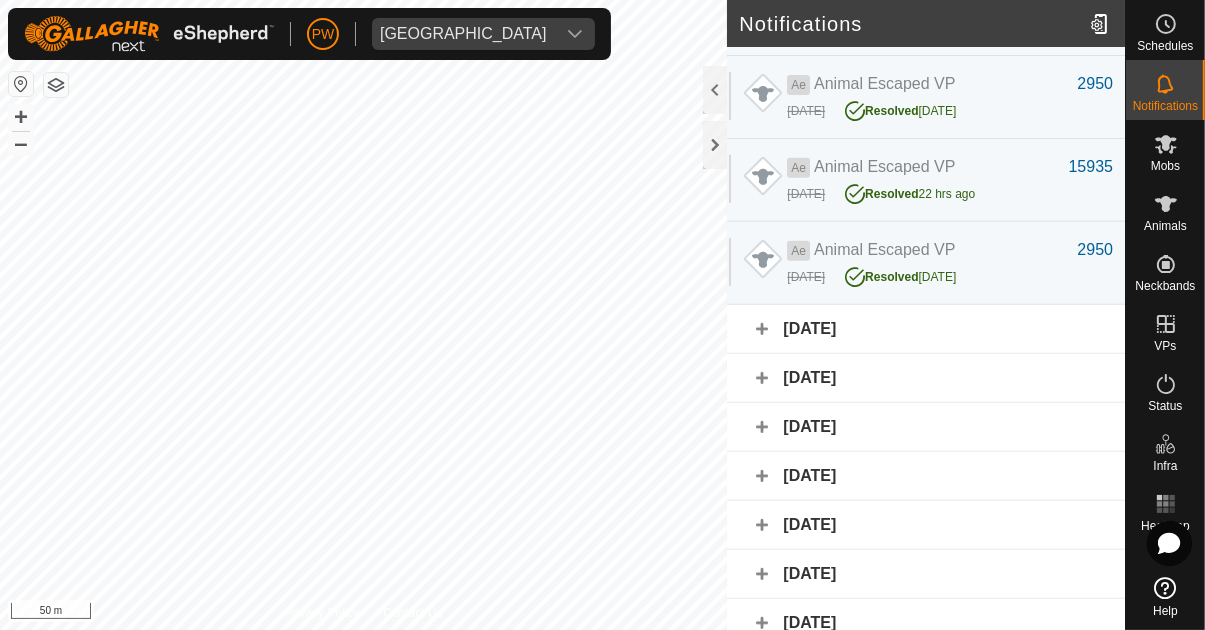 click on "[DATE]" 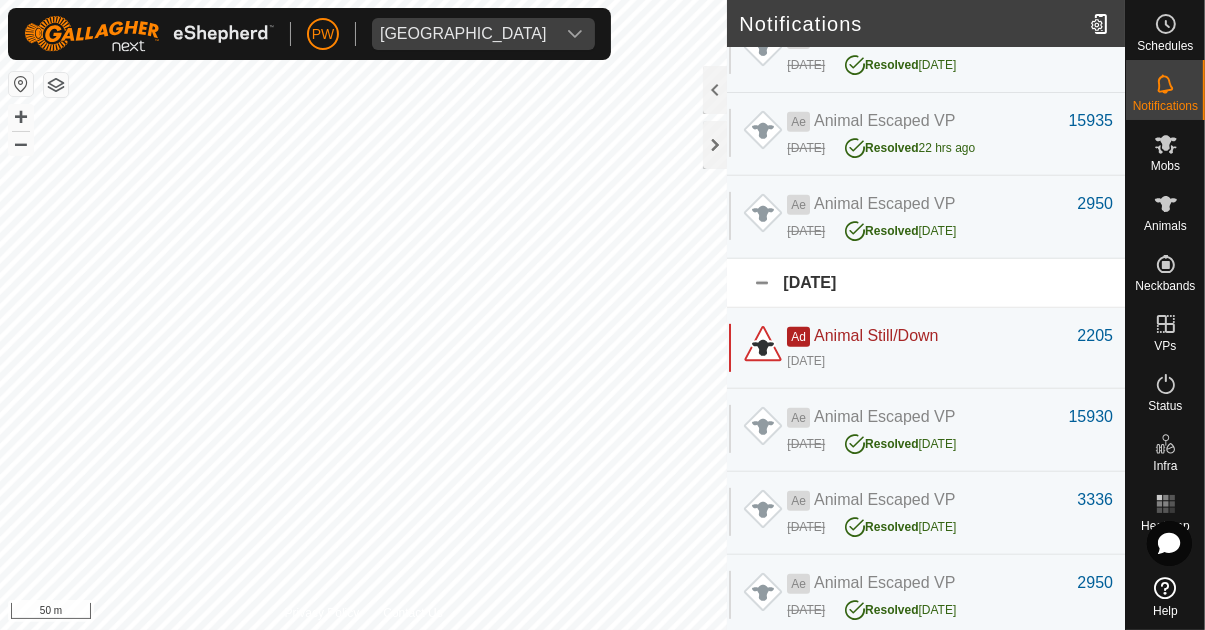 scroll, scrollTop: 797, scrollLeft: 0, axis: vertical 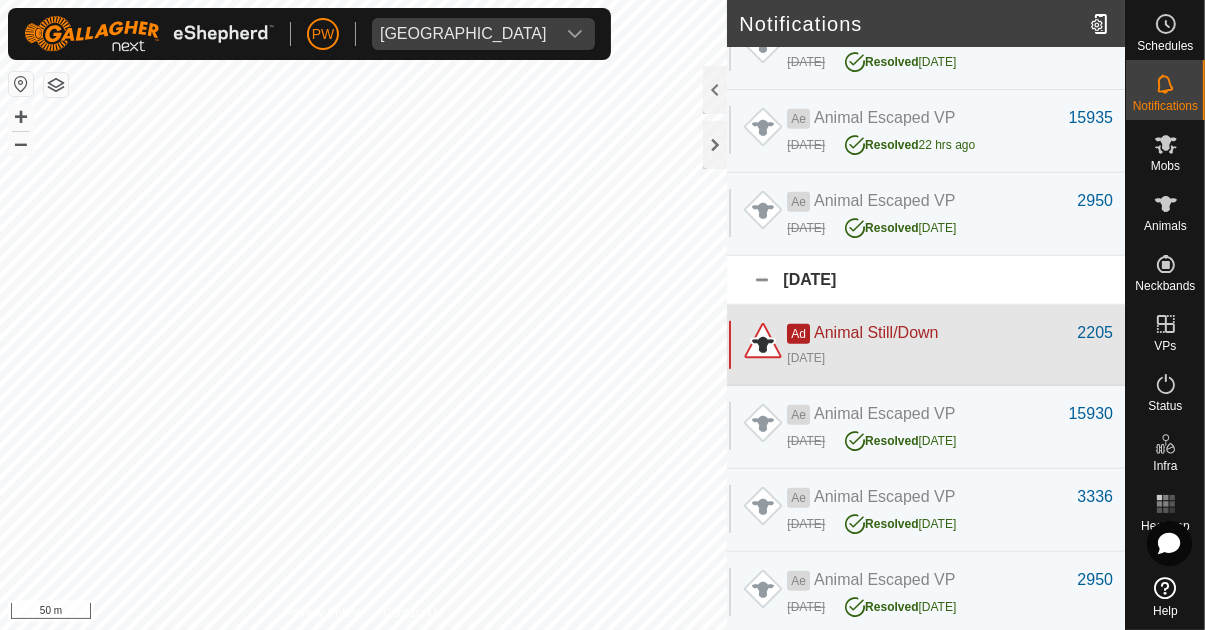 click on "1 day ago" 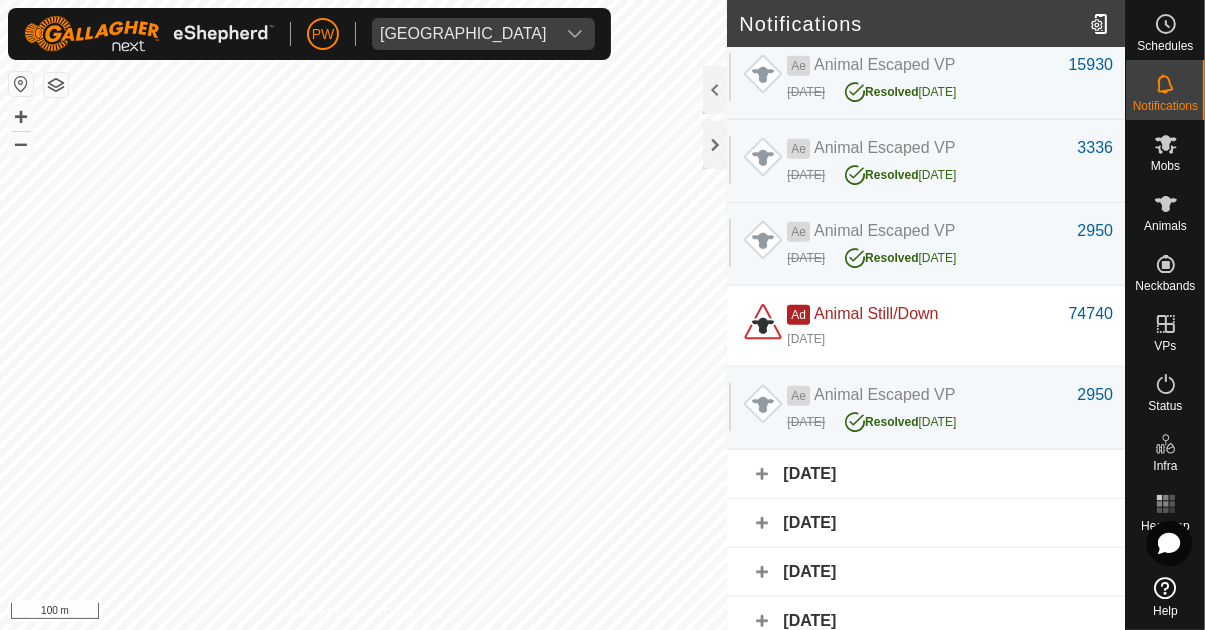 scroll, scrollTop: 1147, scrollLeft: 0, axis: vertical 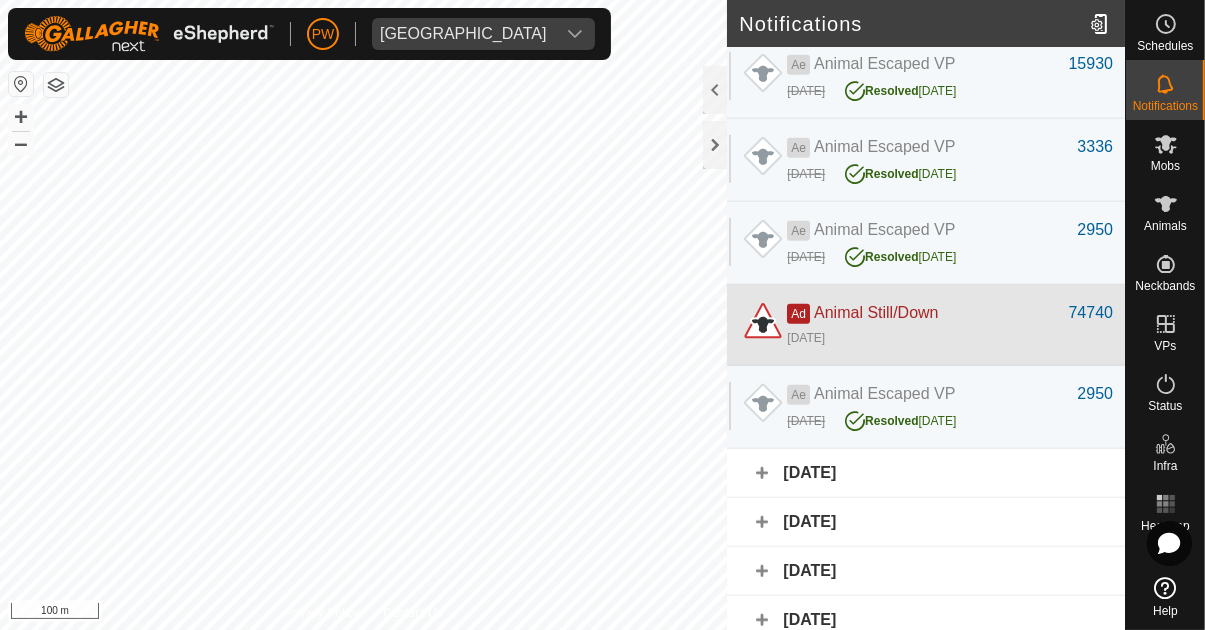 click on "2 days ago" 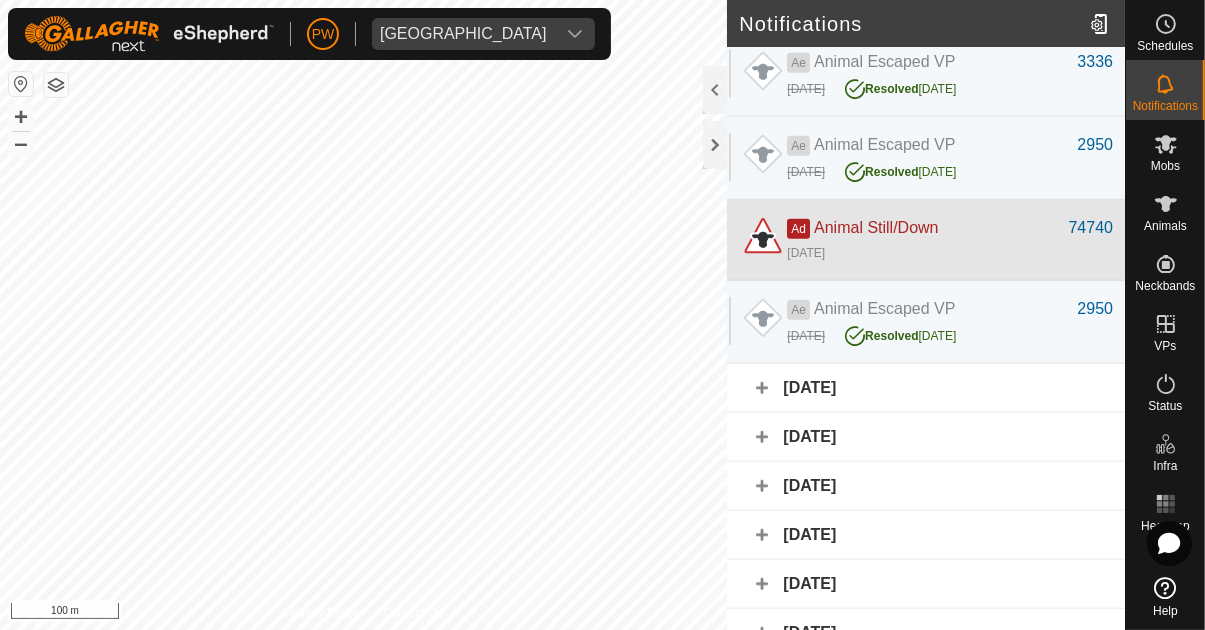 scroll, scrollTop: 1240, scrollLeft: 0, axis: vertical 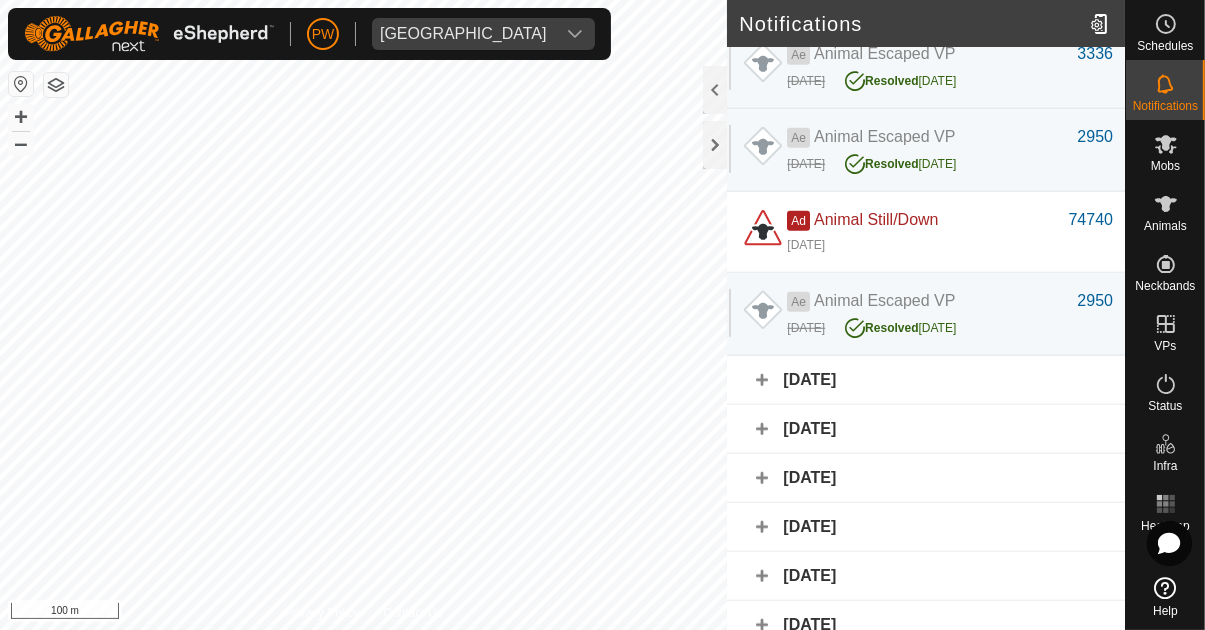 click on "[DATE]" 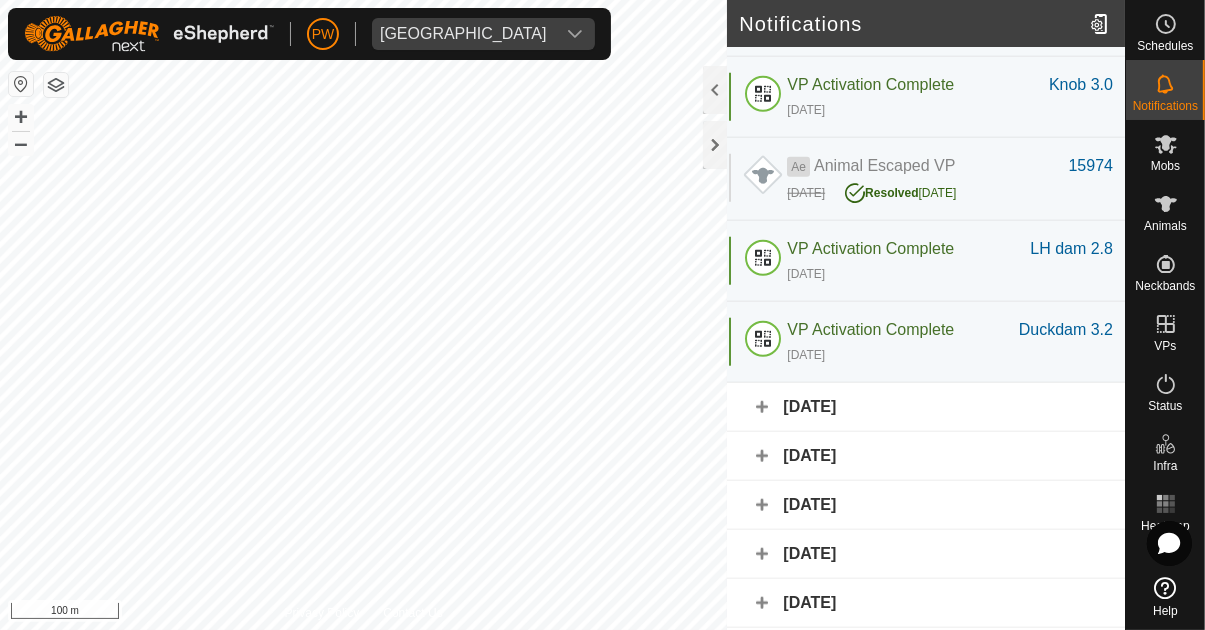 scroll, scrollTop: 1763, scrollLeft: 0, axis: vertical 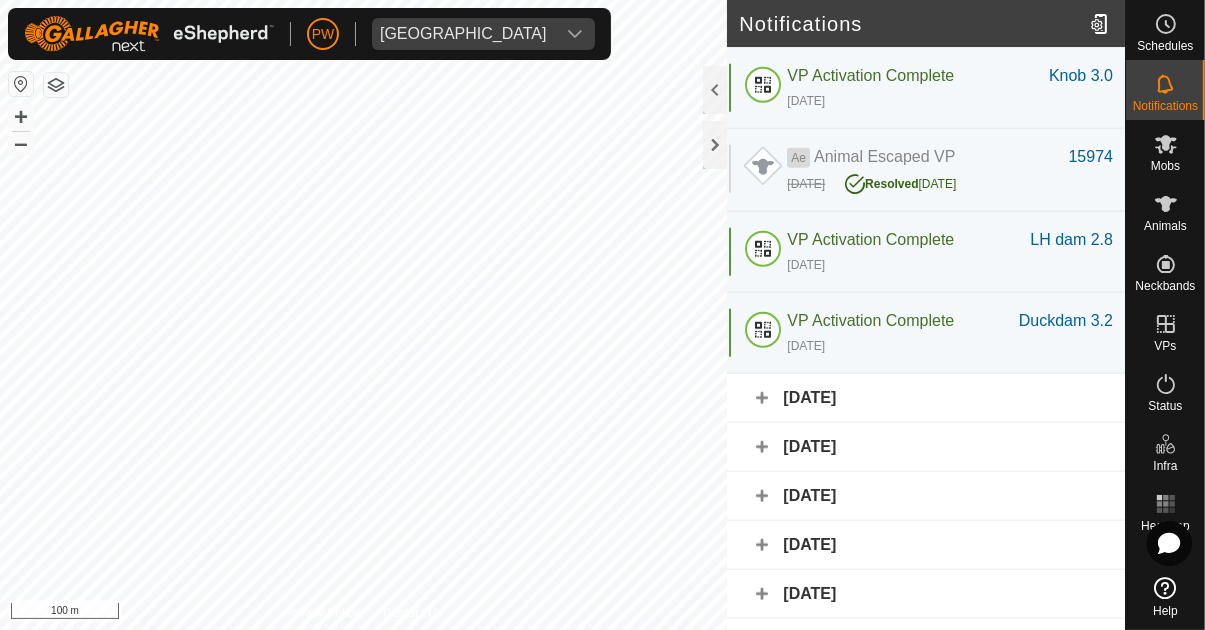 click on "[DATE]" 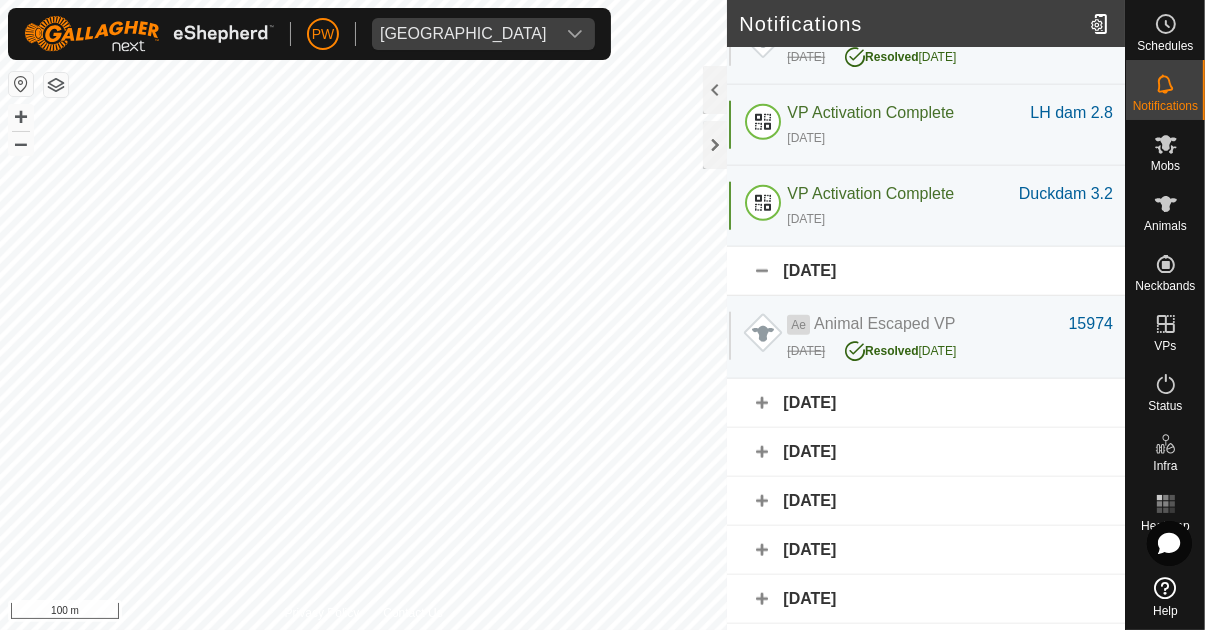 scroll, scrollTop: 1918, scrollLeft: 0, axis: vertical 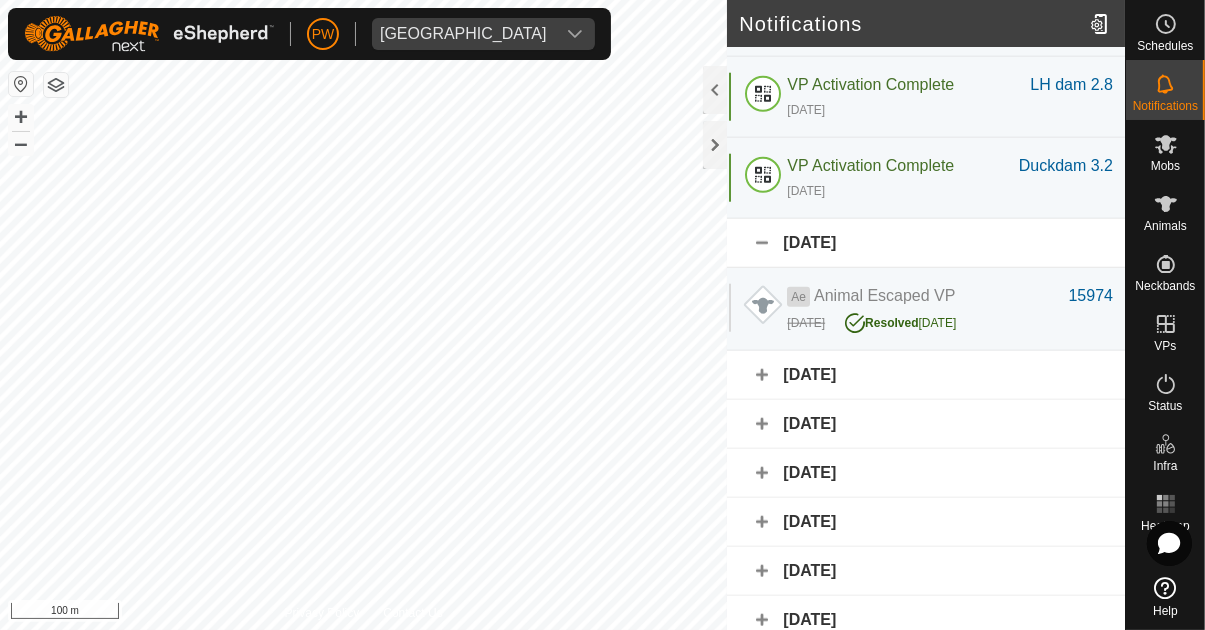 click on "[DATE]" 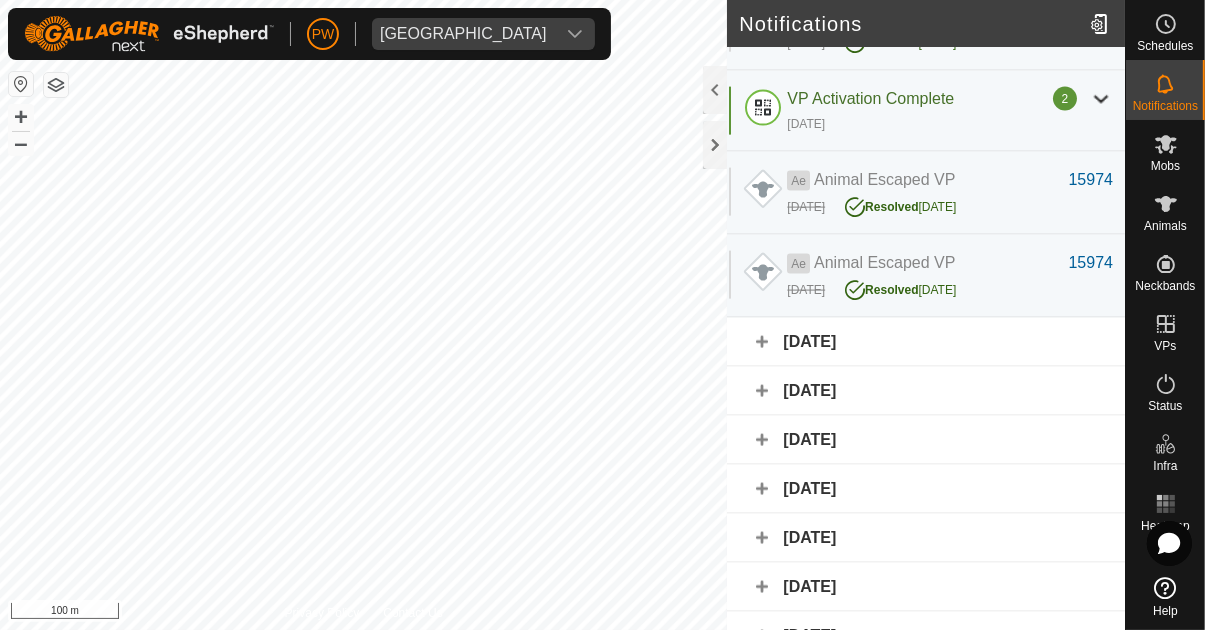 scroll, scrollTop: 2583, scrollLeft: 0, axis: vertical 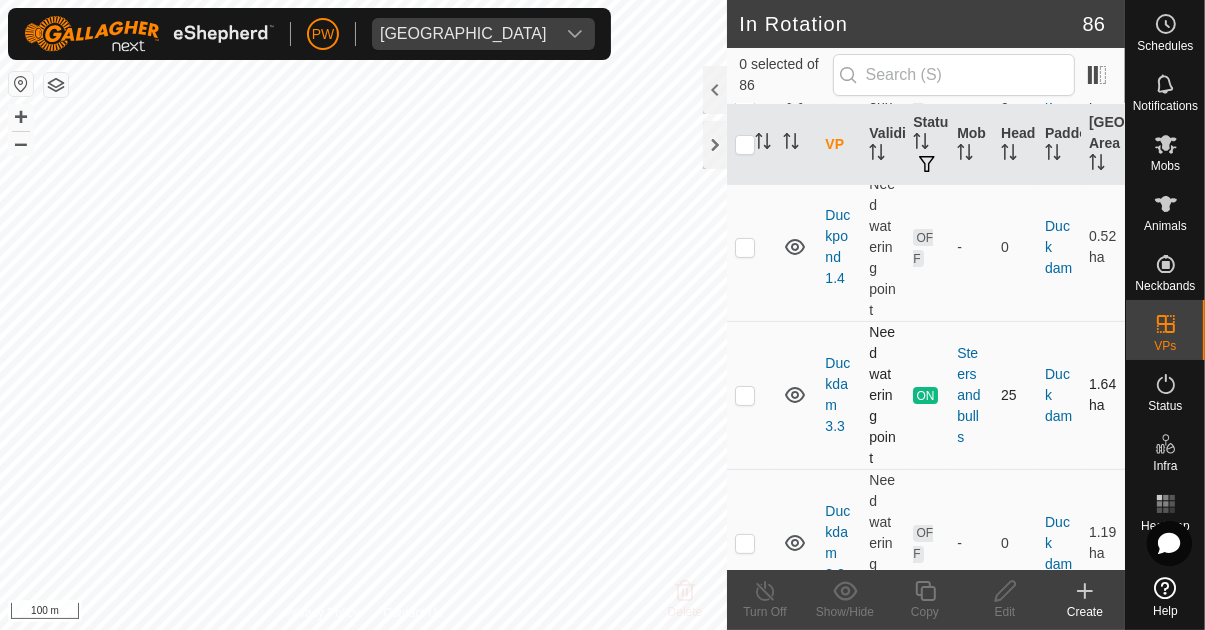 click at bounding box center (745, 395) 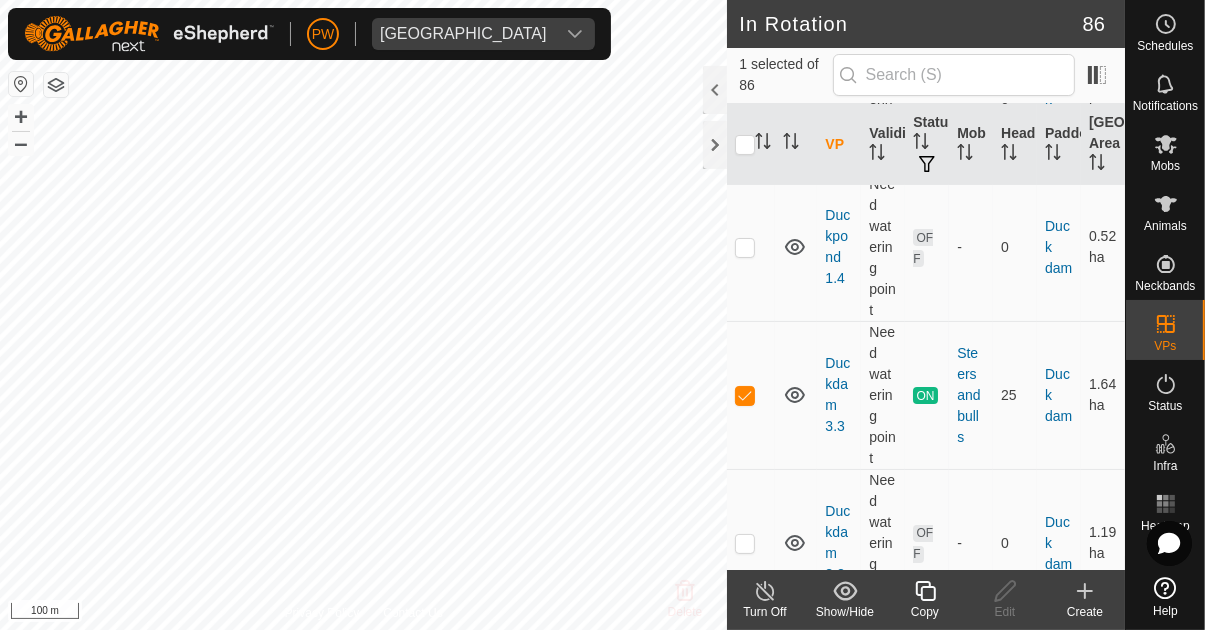 click on "Copy" 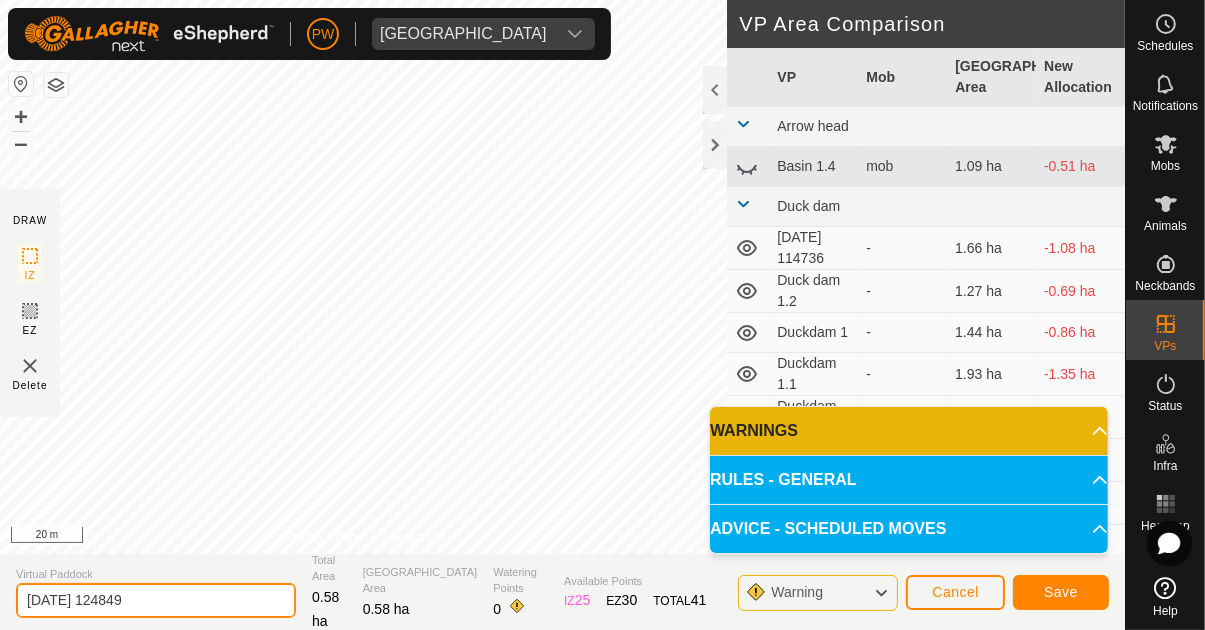 click on "[DATE] 124849" 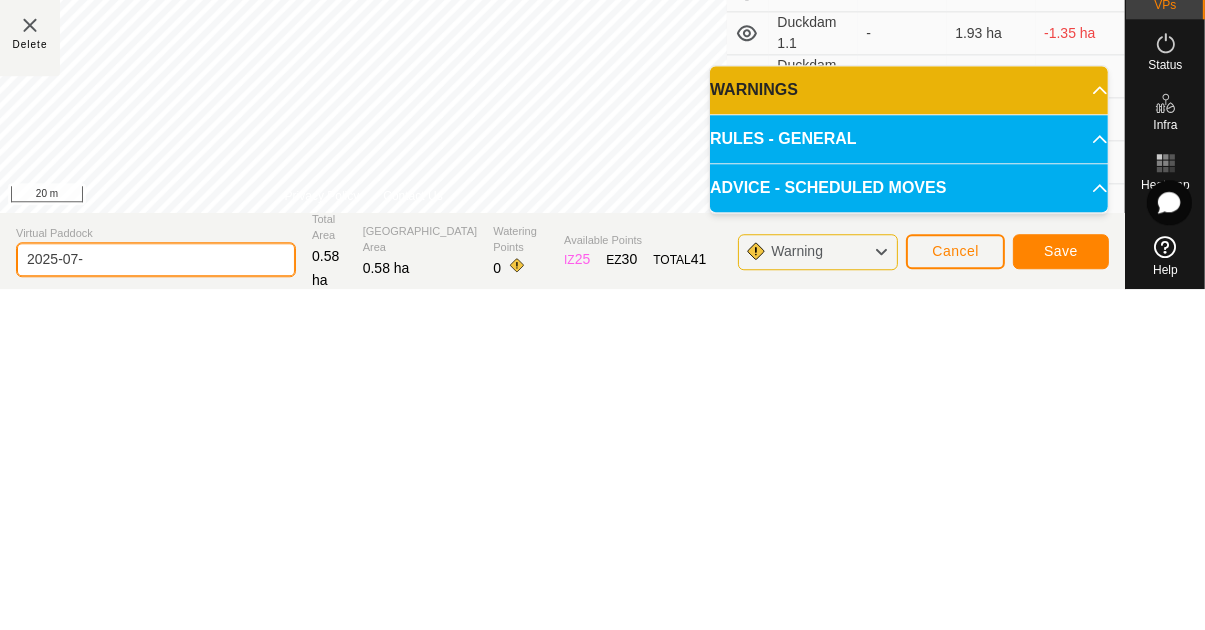 type on "2025-07" 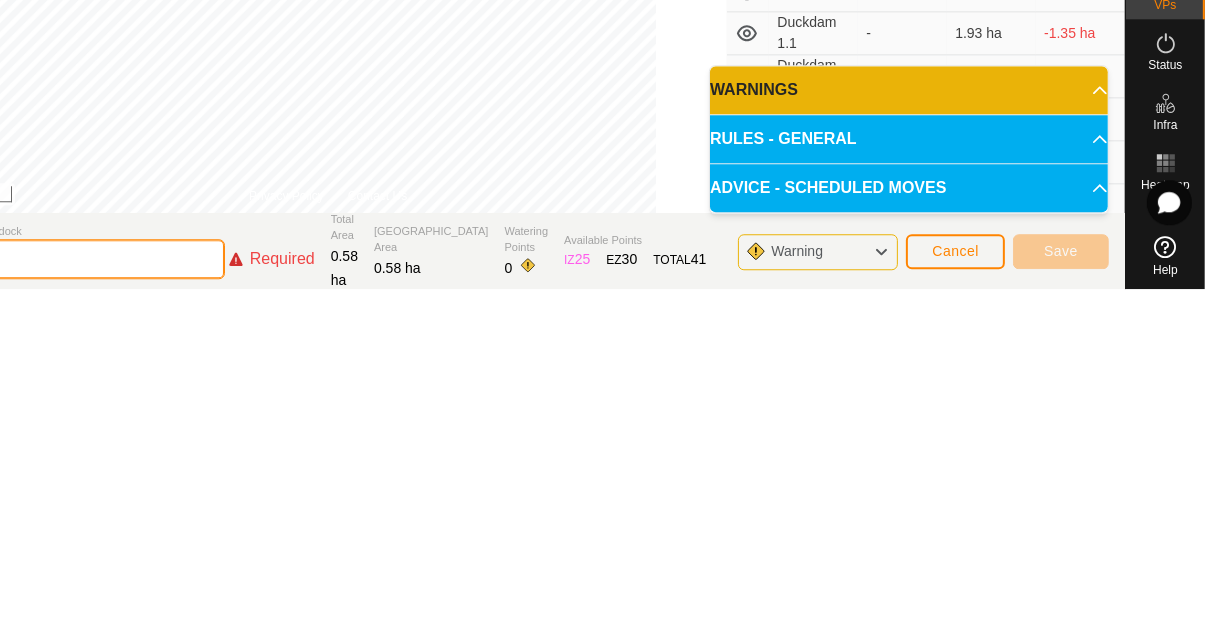 type on "M" 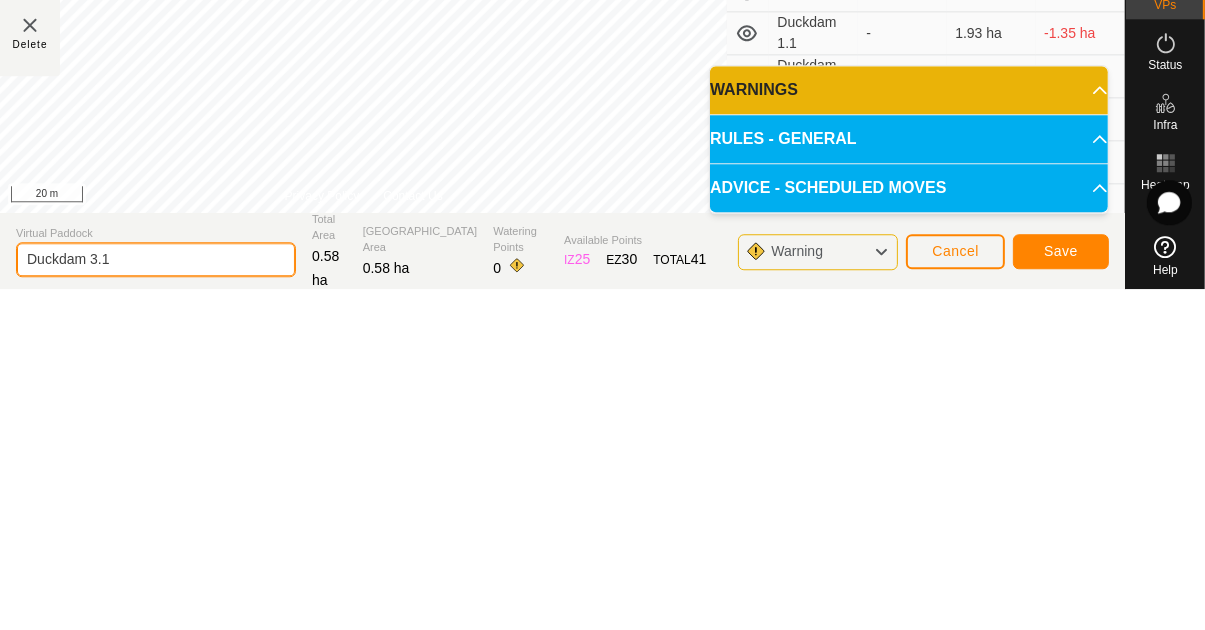 type on "Duckdam 3.1" 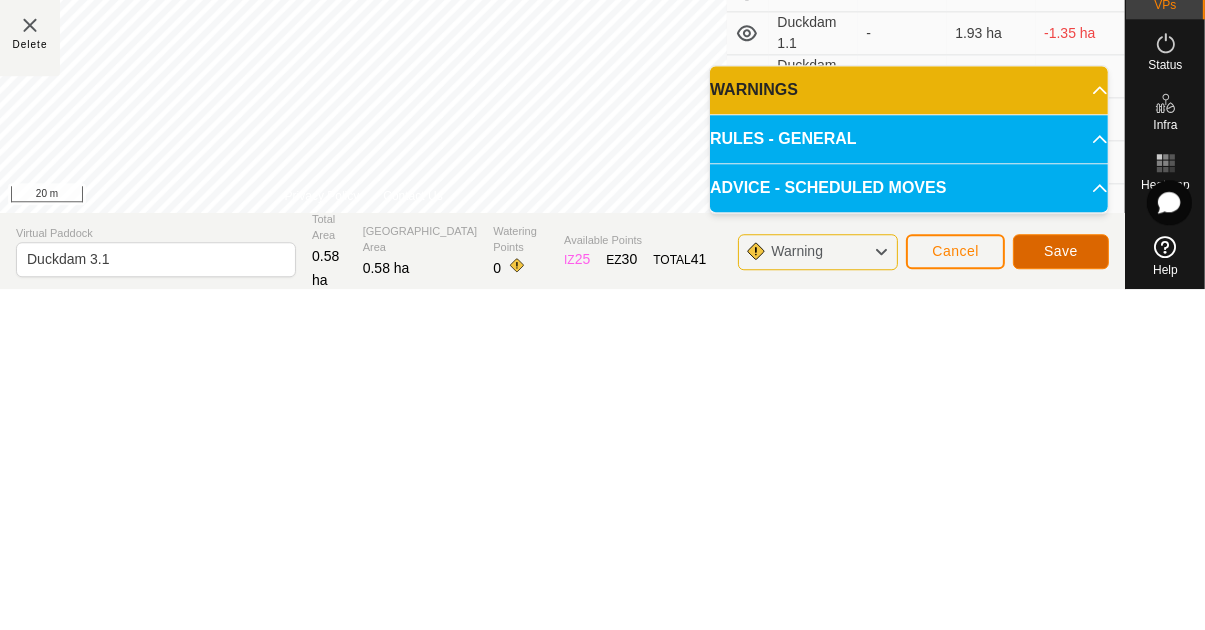 click on "Save" 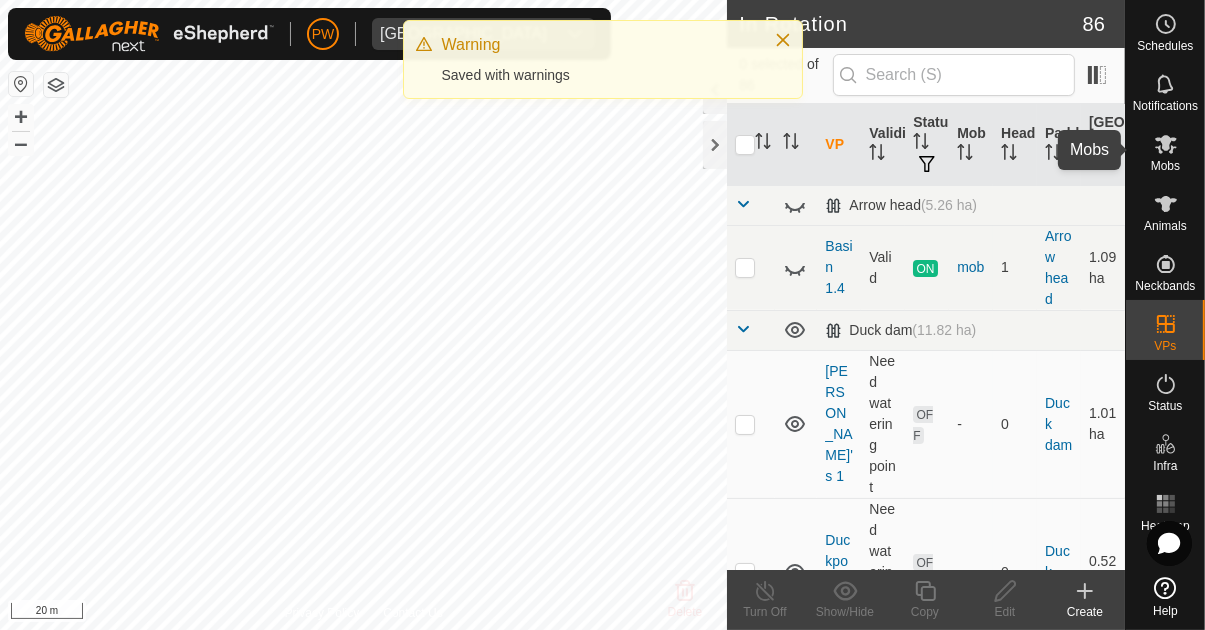 click at bounding box center (1166, 144) 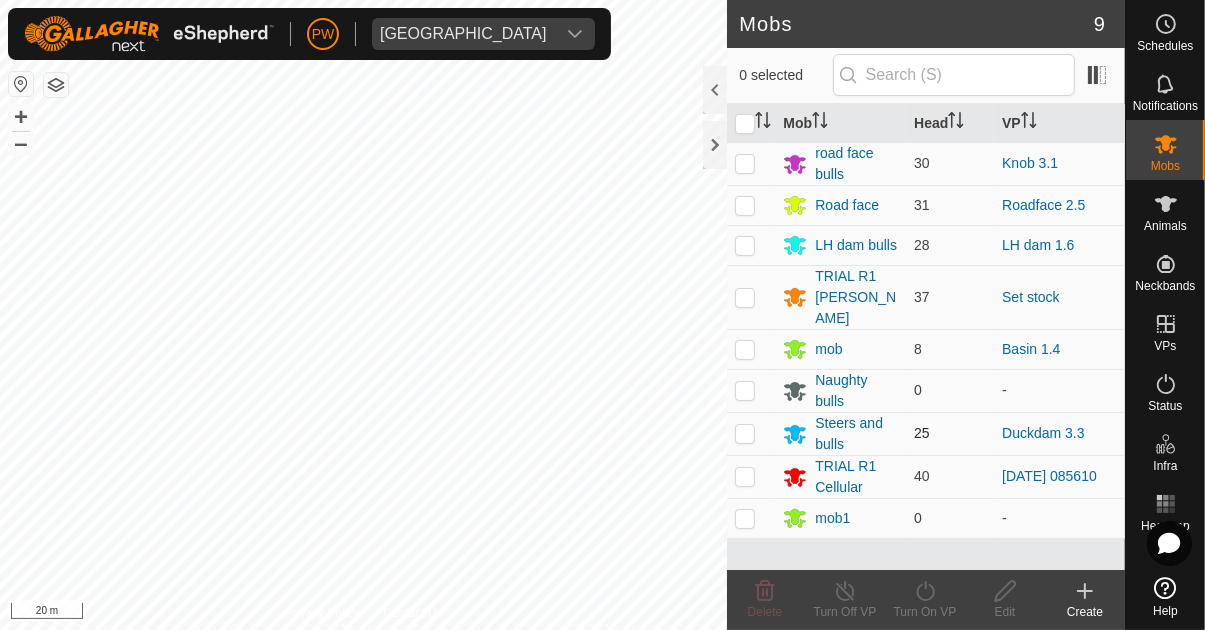 click at bounding box center (745, 433) 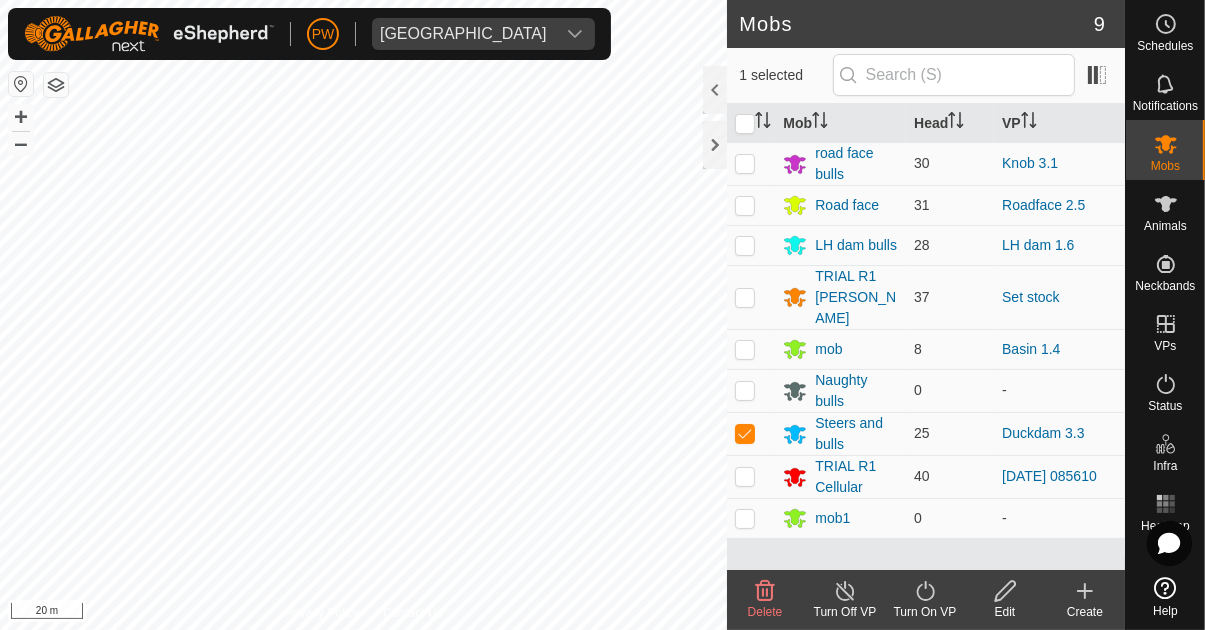click on "Turn On VP" 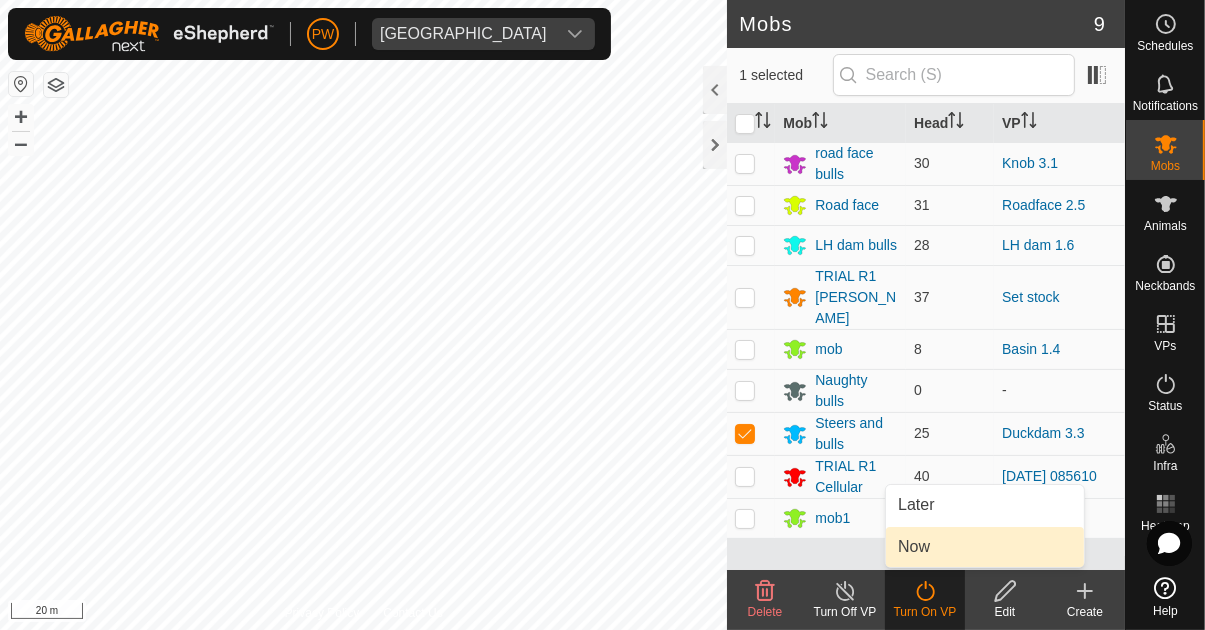 click on "Now" at bounding box center (985, 547) 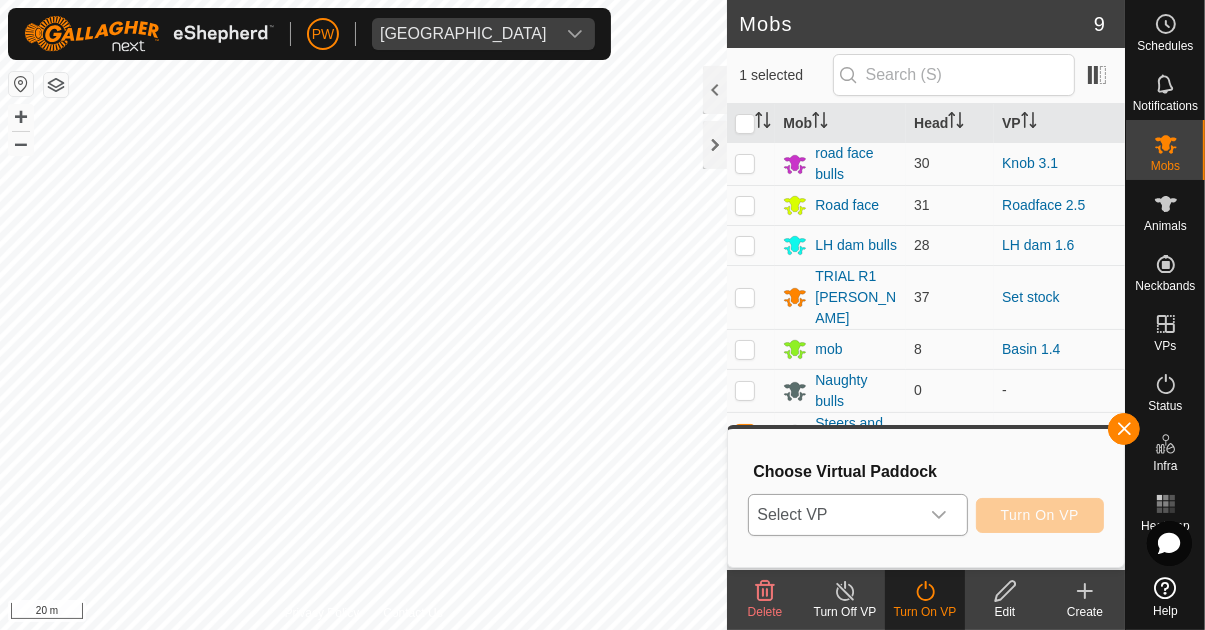 click 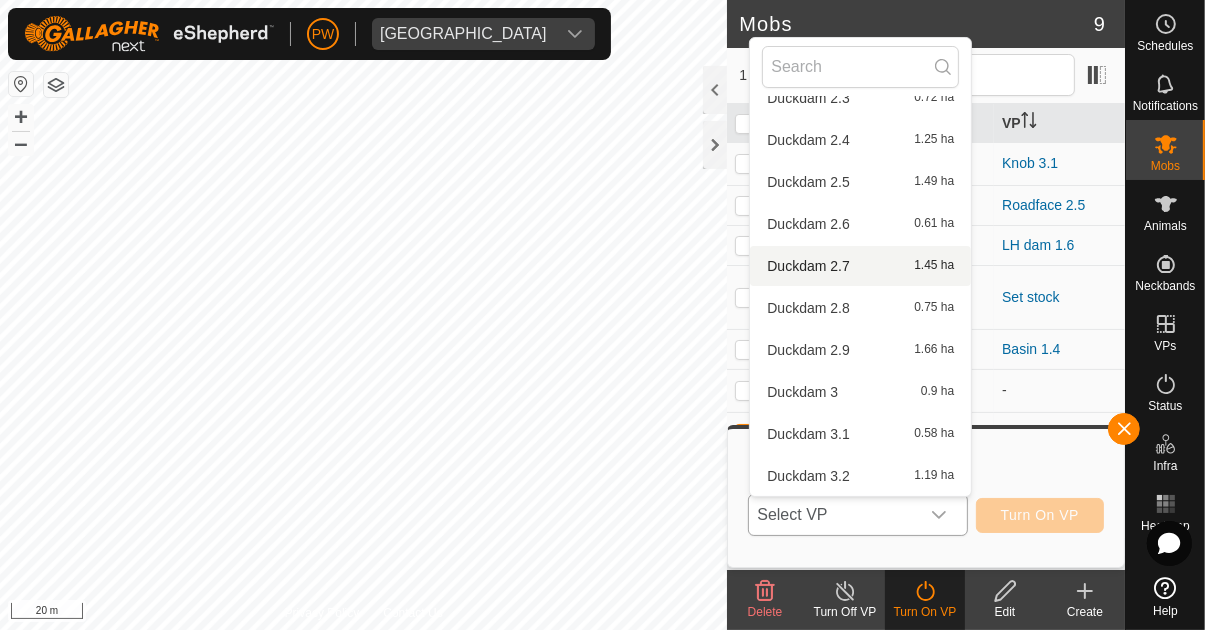scroll, scrollTop: 738, scrollLeft: 0, axis: vertical 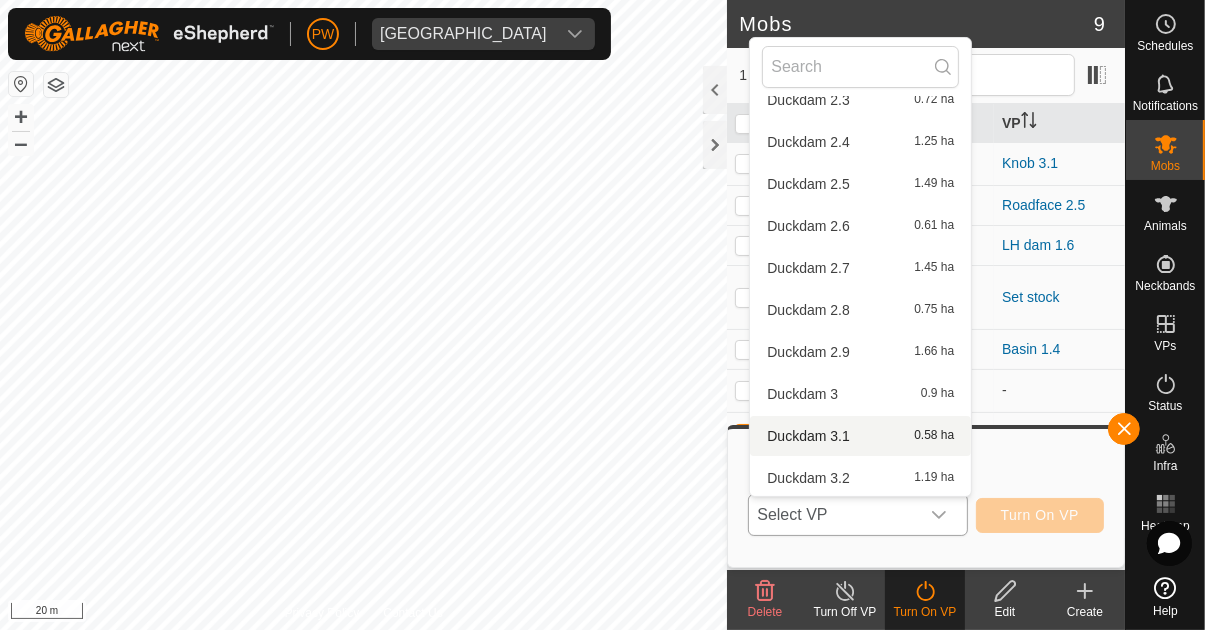 click on "Duckdam 3.1  0.58 ha" at bounding box center [860, 436] 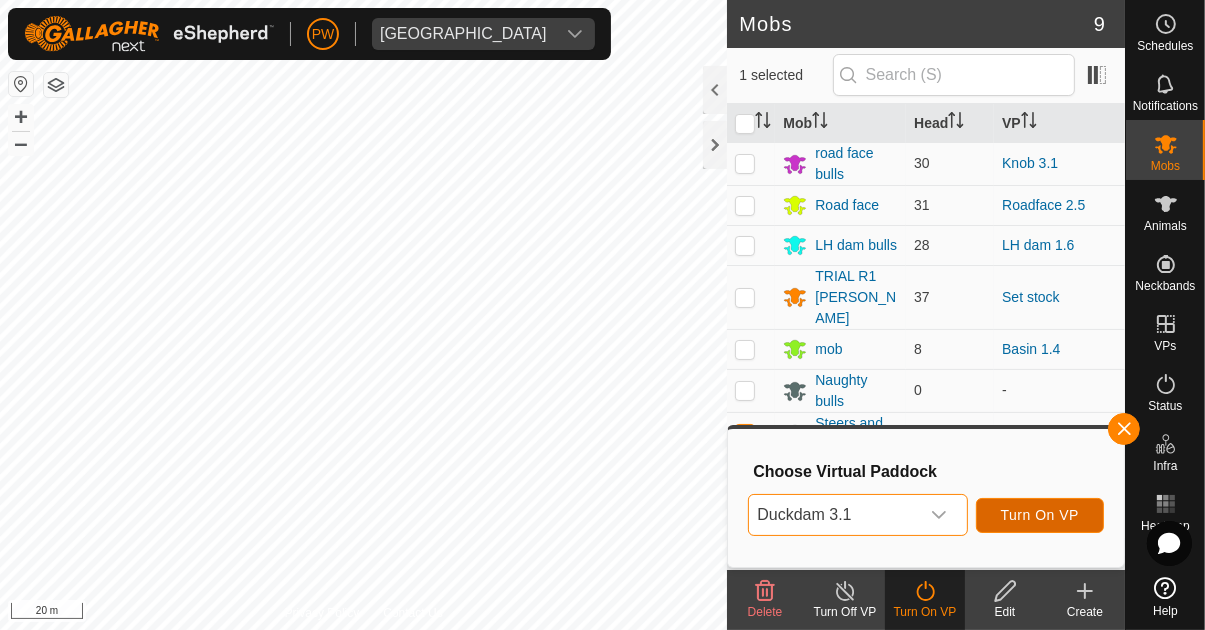 click on "Turn On VP" at bounding box center (1040, 515) 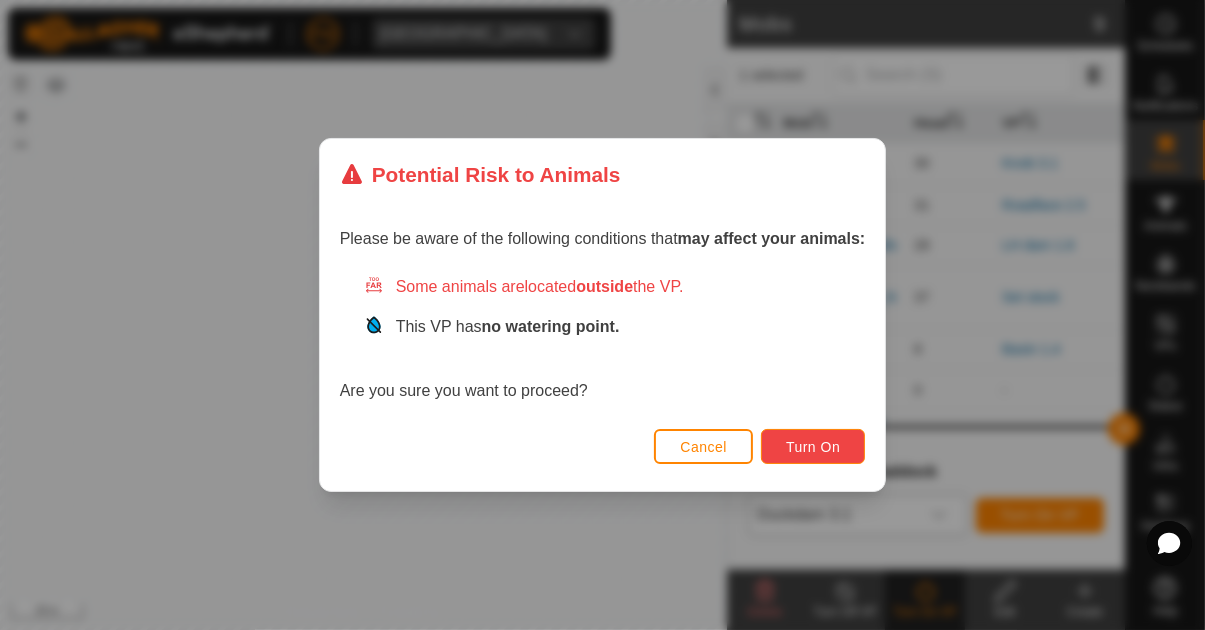 click on "Turn On" at bounding box center (813, 447) 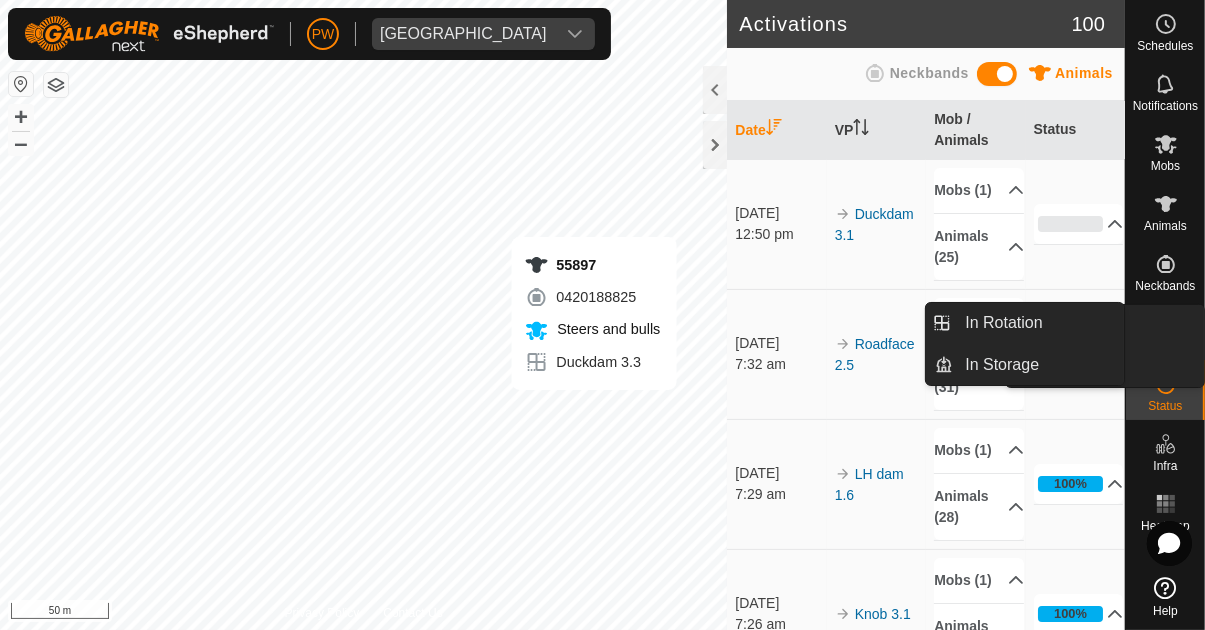 click 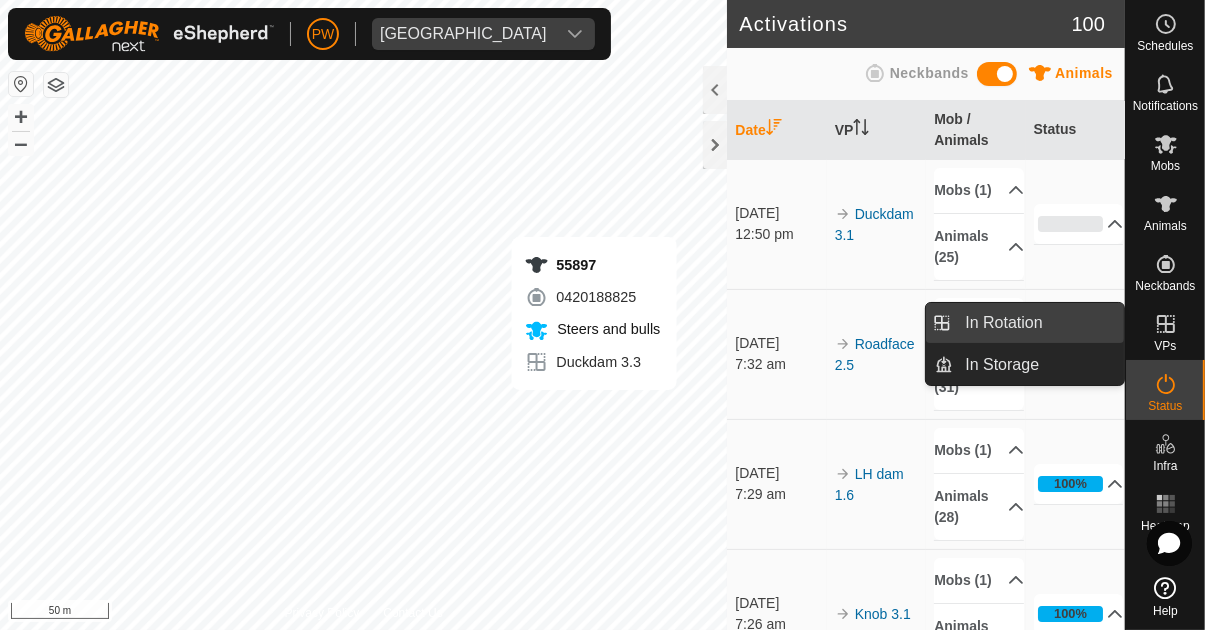 click on "In Rotation" at bounding box center [1038, 323] 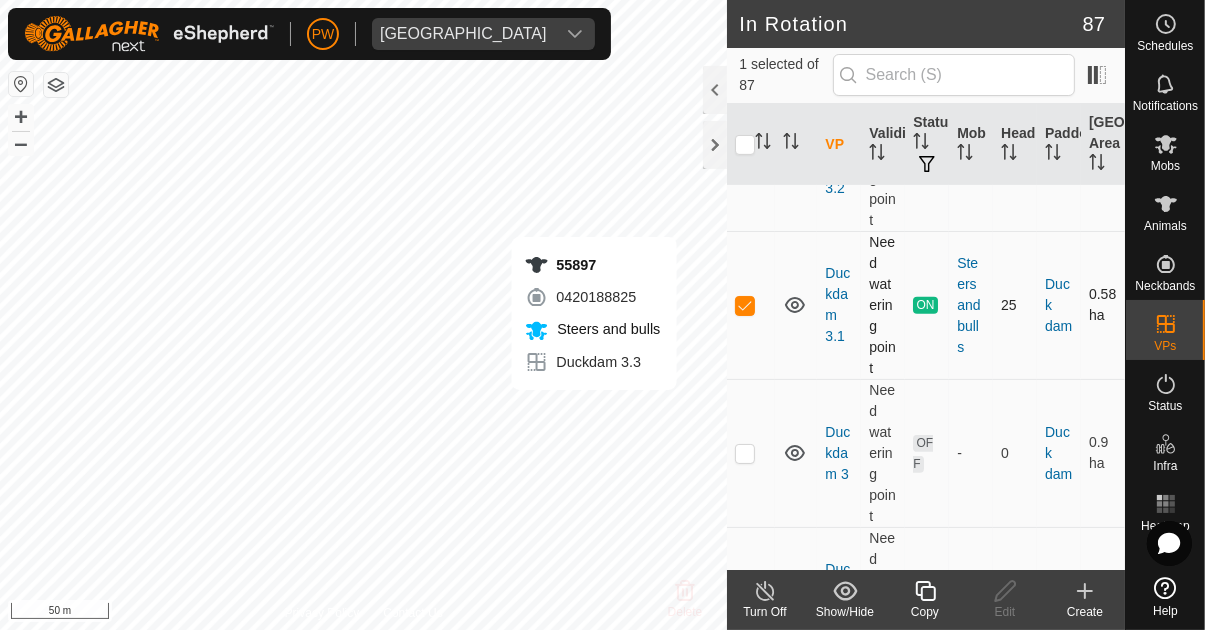 scroll, scrollTop: 710, scrollLeft: 0, axis: vertical 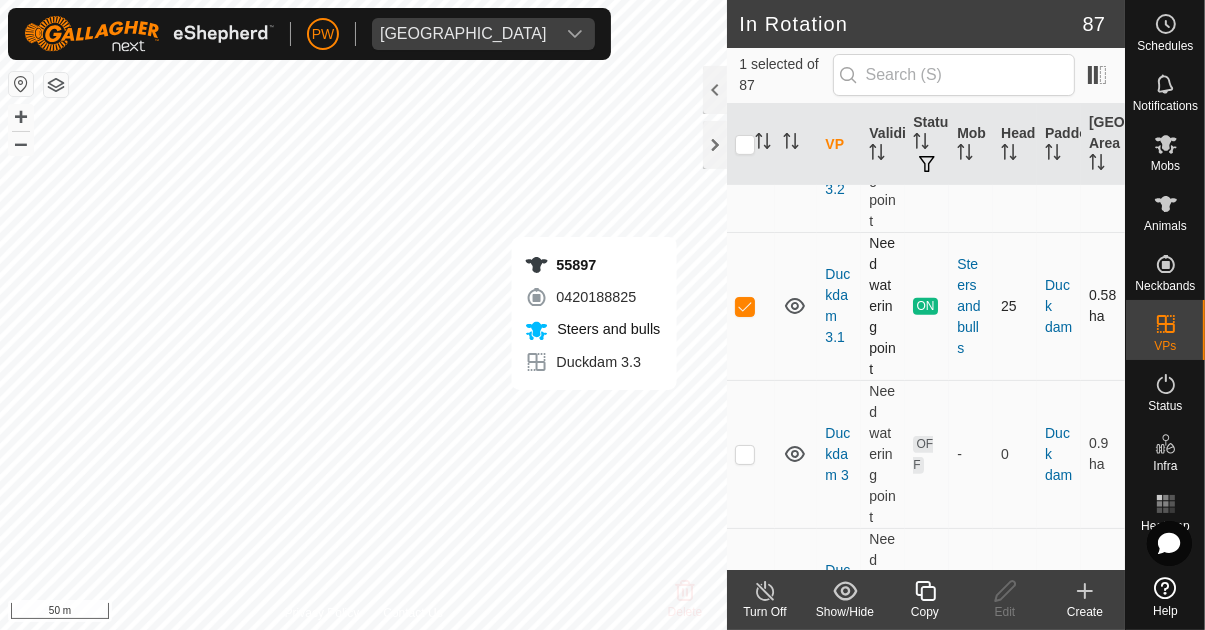 click at bounding box center (745, 306) 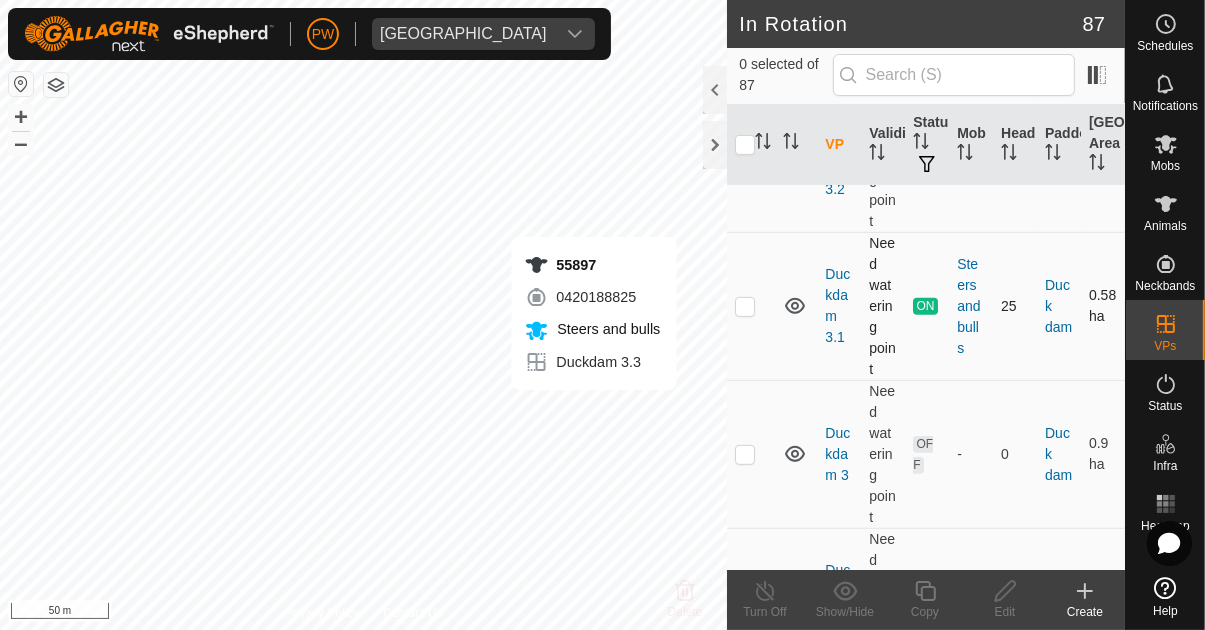 checkbox on "false" 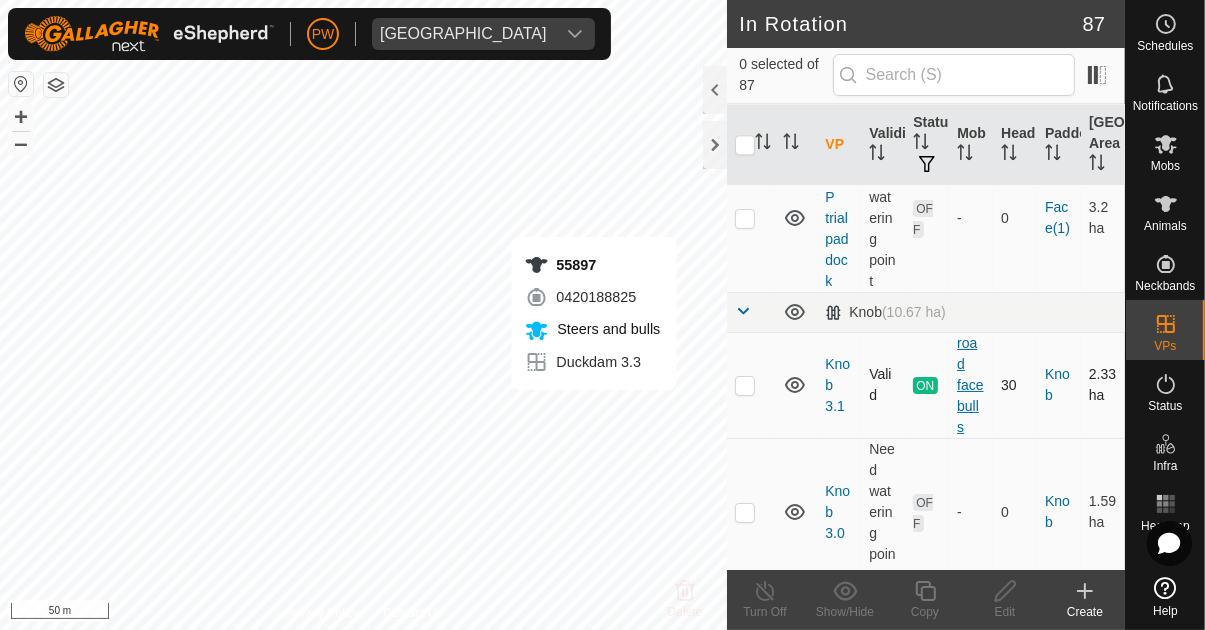 scroll, scrollTop: 4243, scrollLeft: 0, axis: vertical 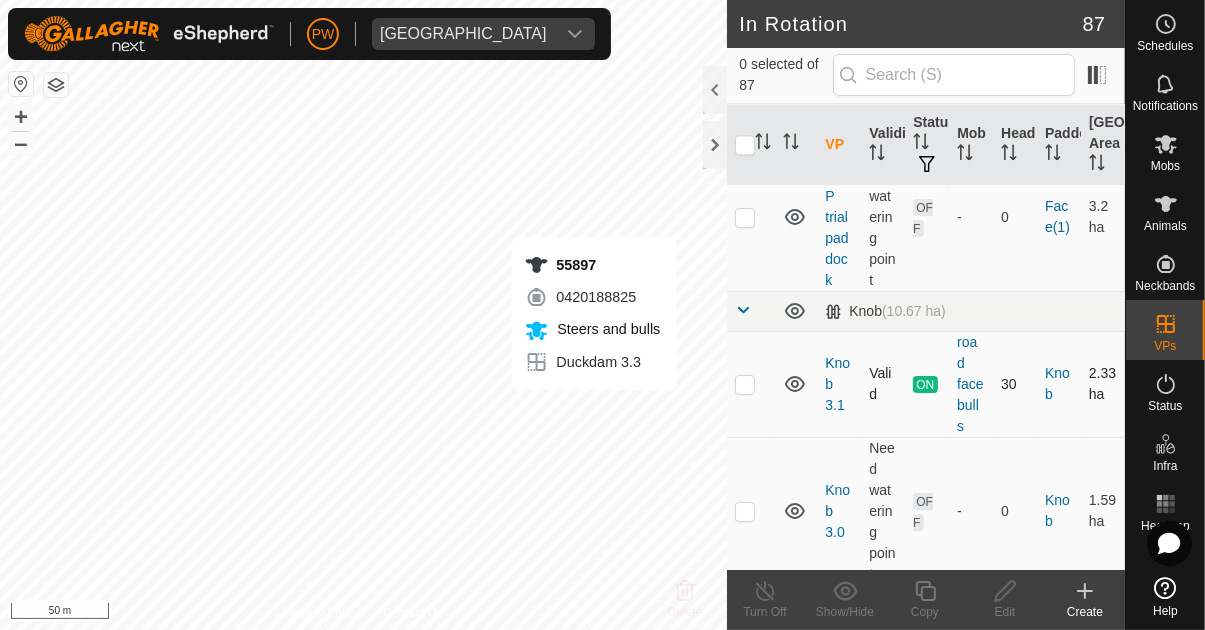 click at bounding box center (745, 384) 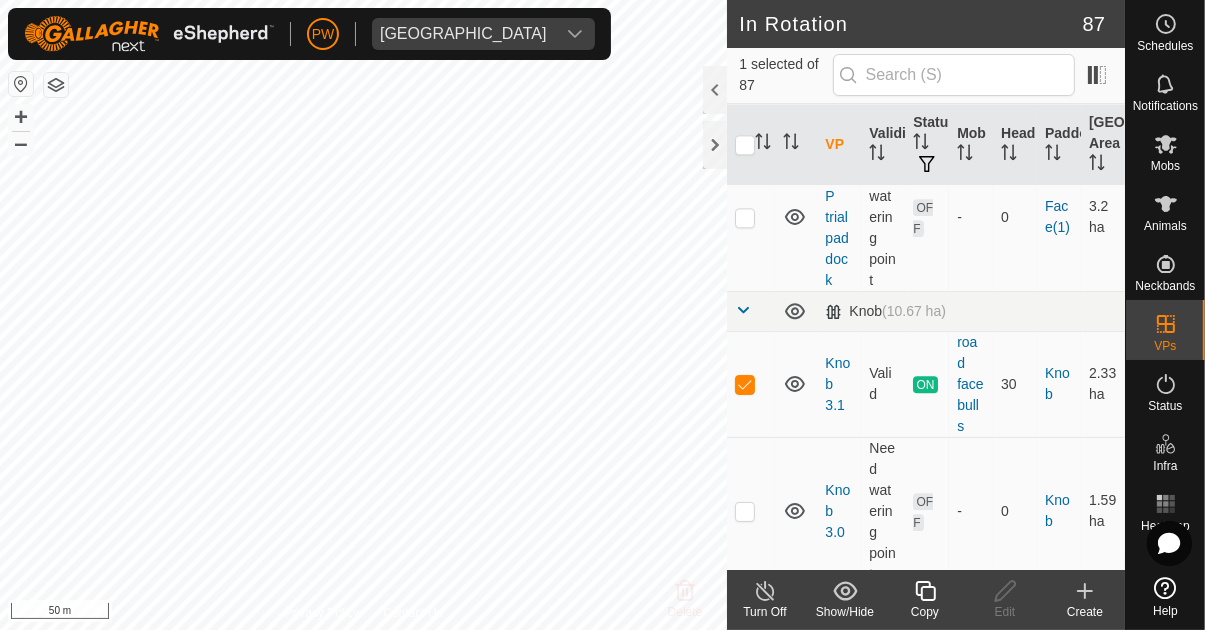 click 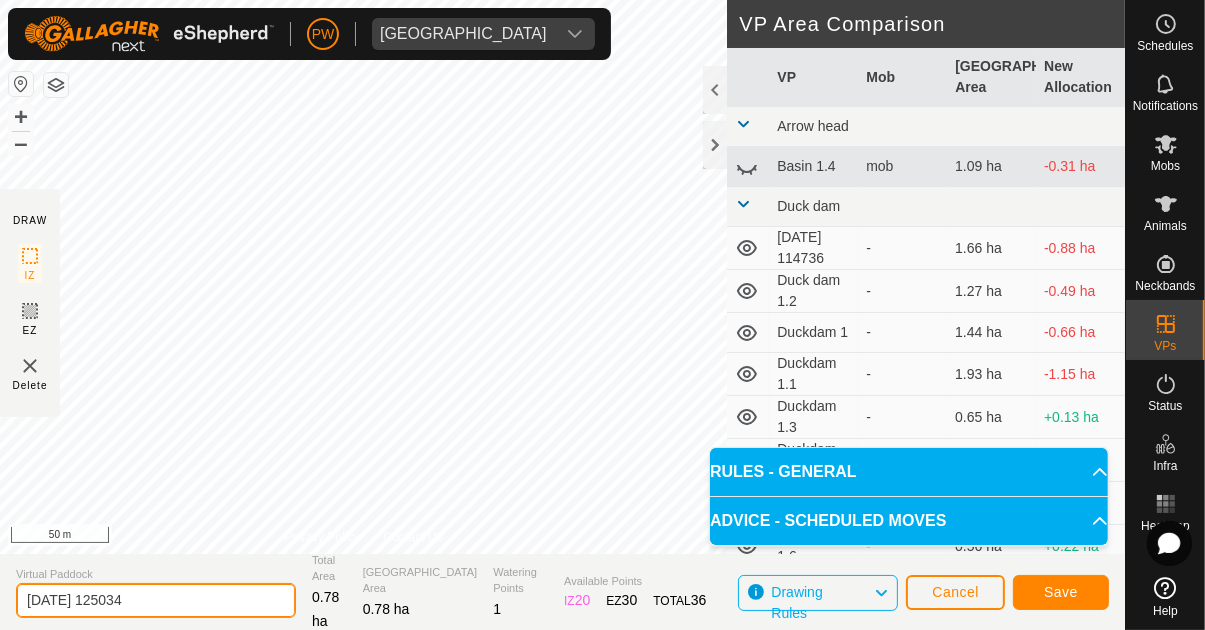 click on "[DATE] 125034" 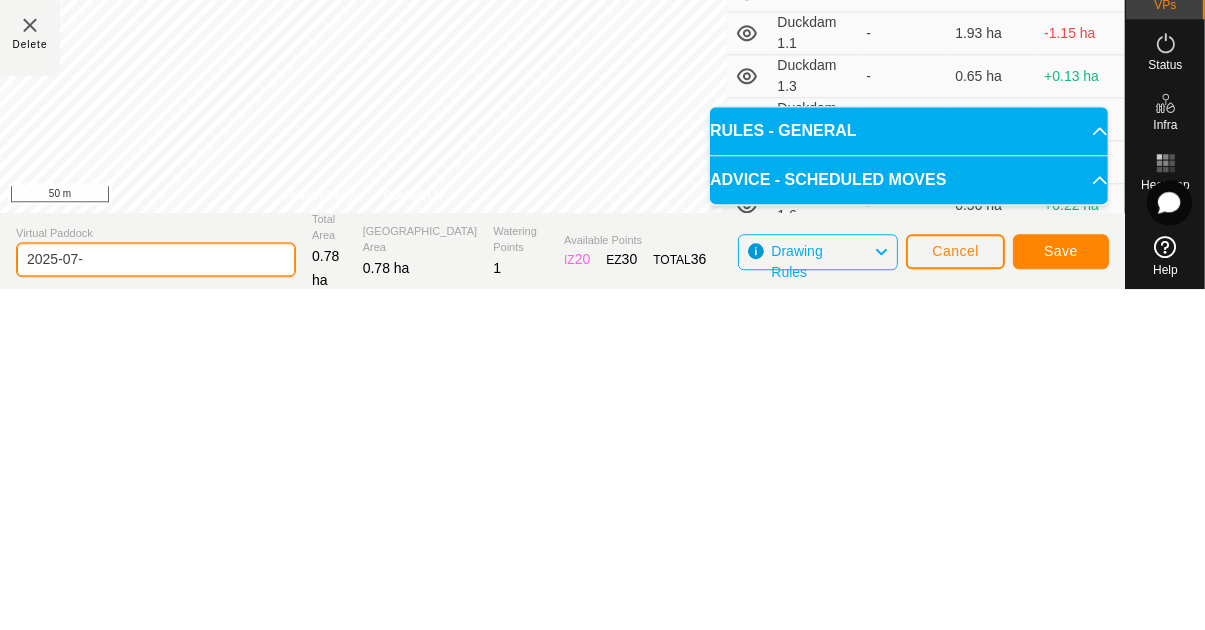 type on "2025-07" 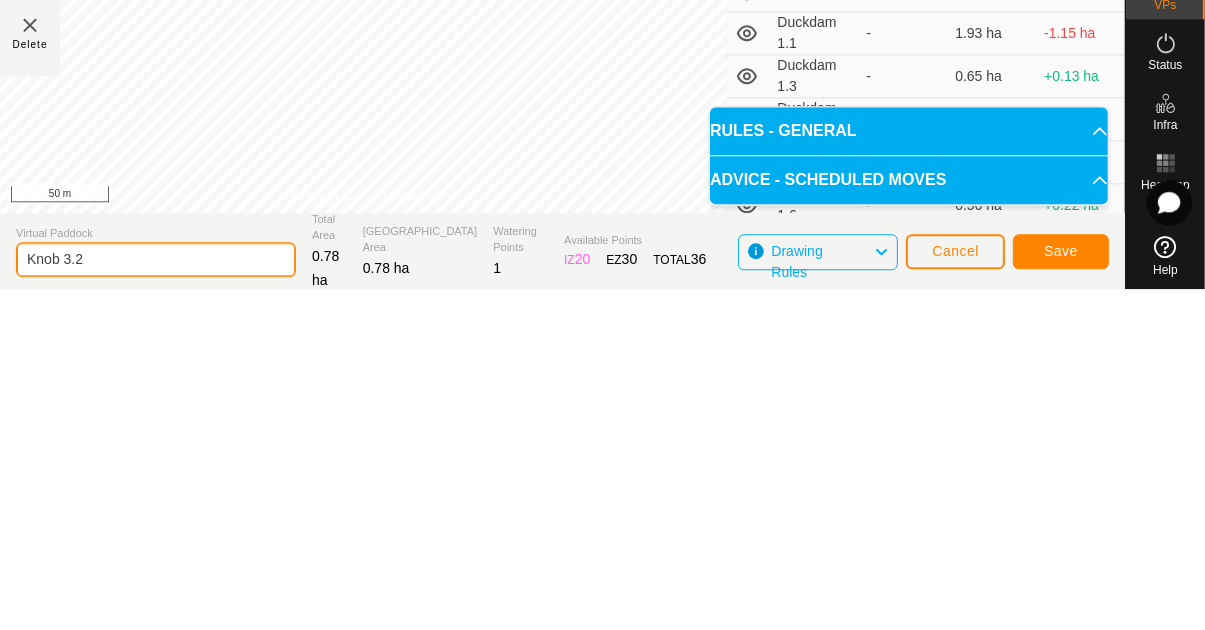 type on "Knob 3.2" 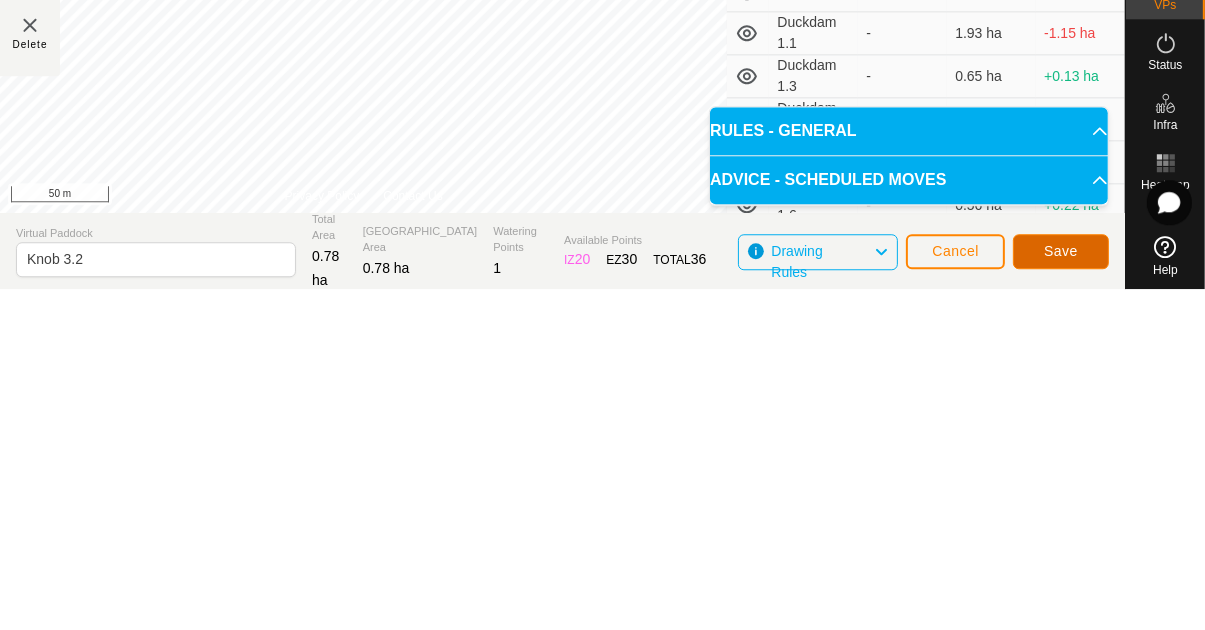 click on "Save" 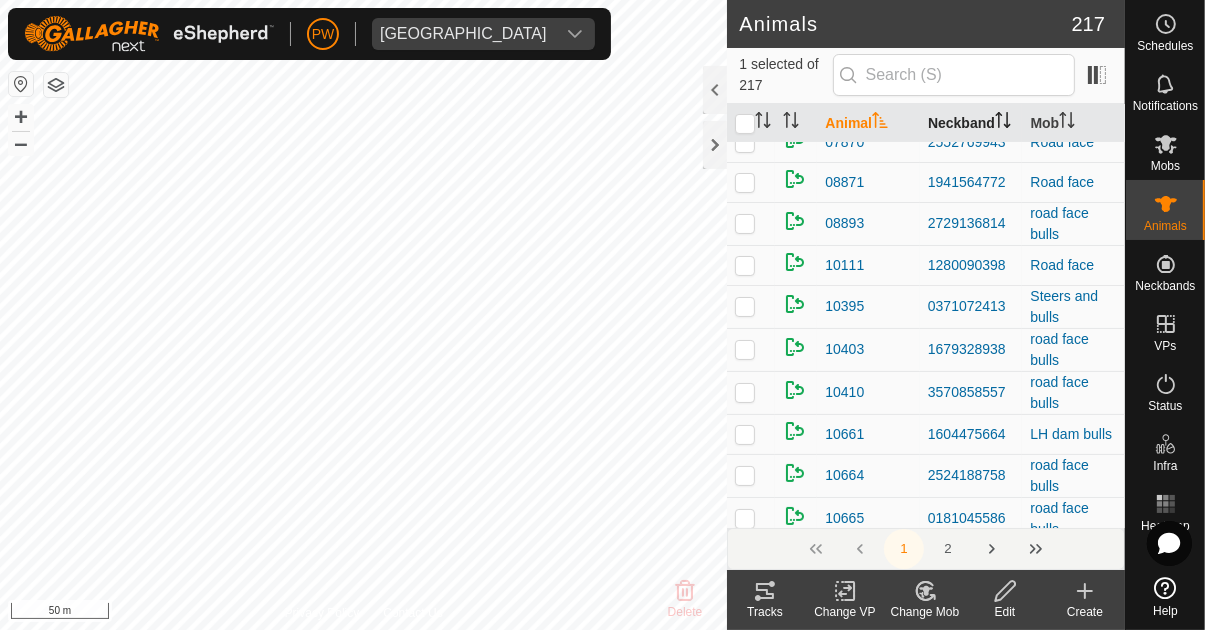 scroll, scrollTop: 351, scrollLeft: 0, axis: vertical 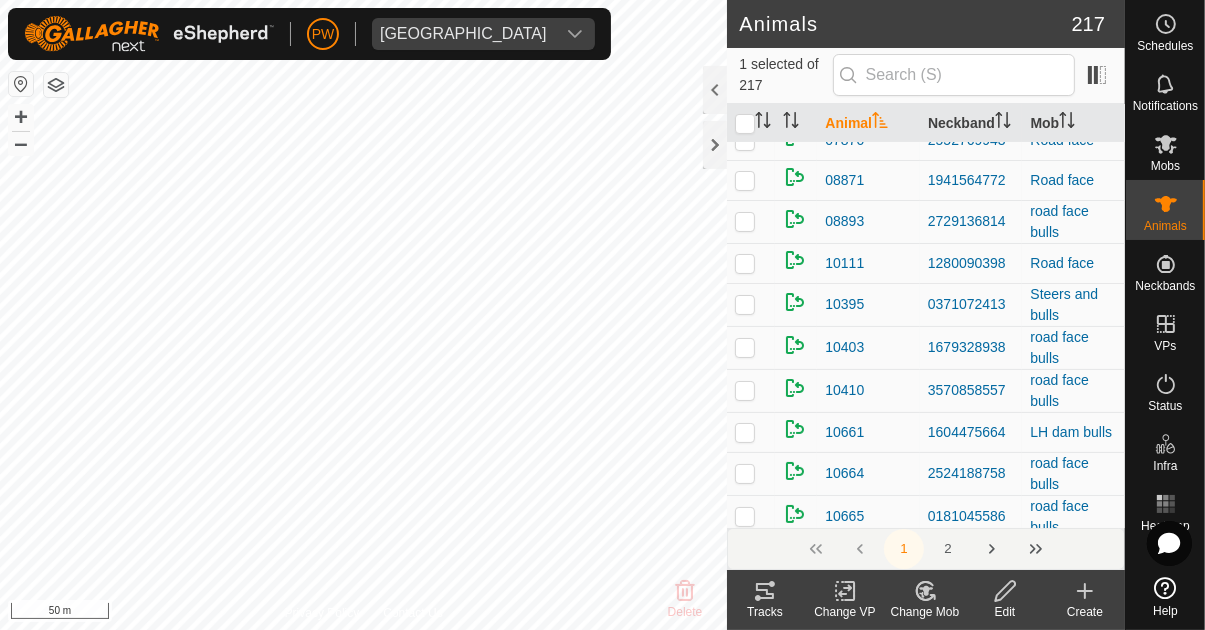 click 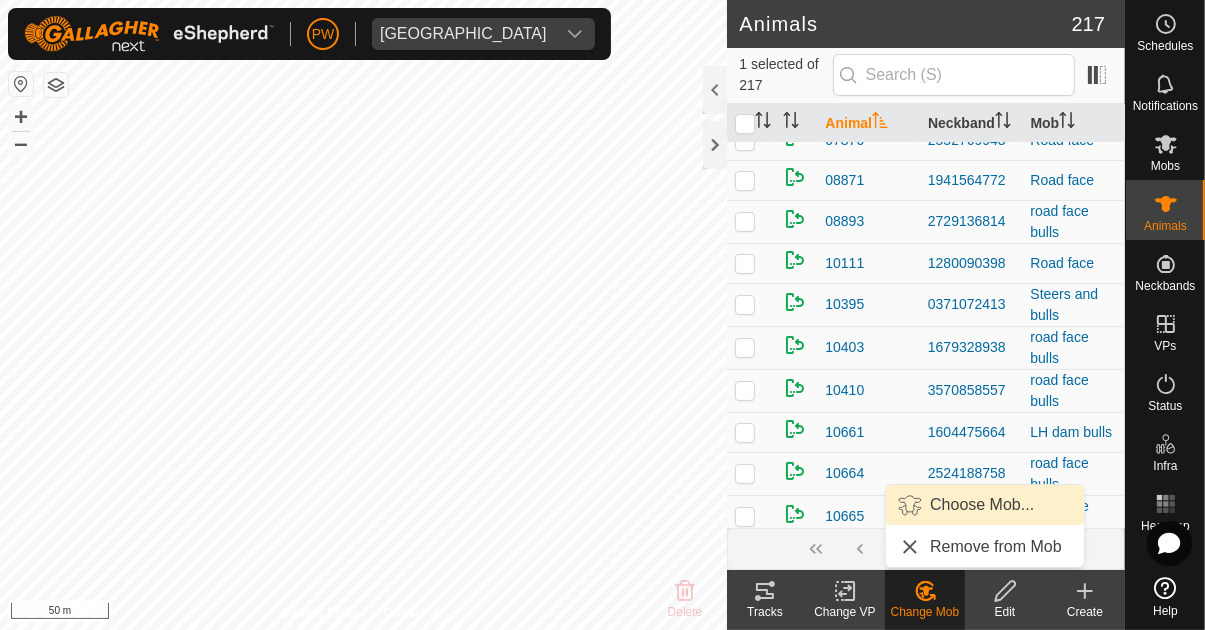 click on "Choose Mob..." at bounding box center (982, 505) 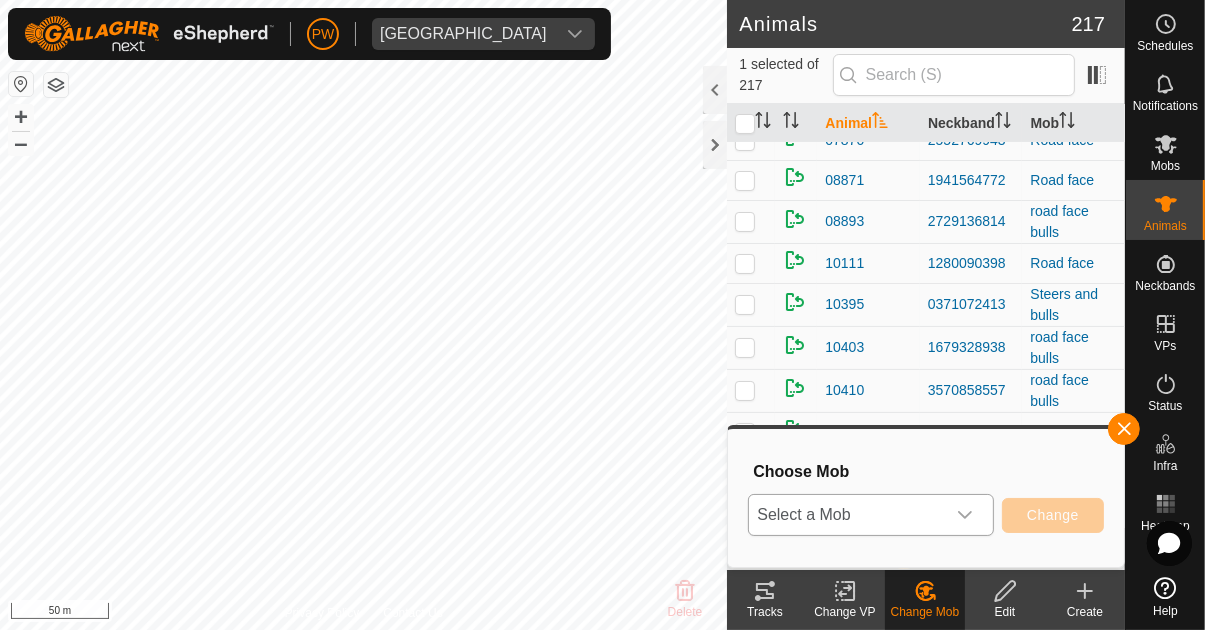 click 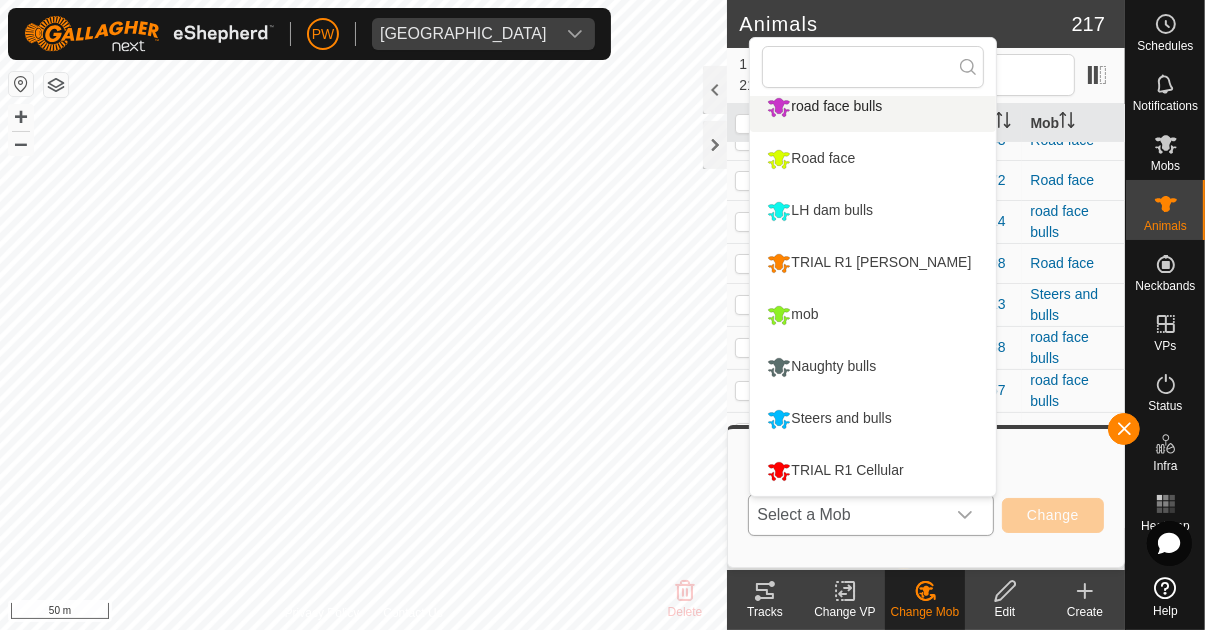 scroll, scrollTop: 0, scrollLeft: 0, axis: both 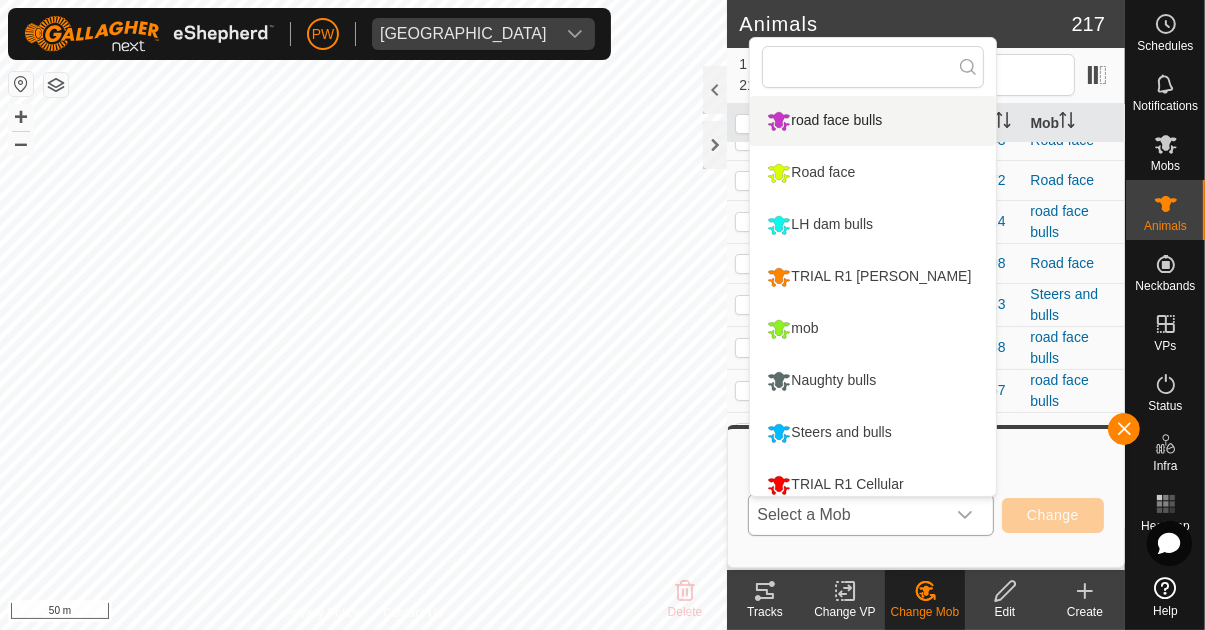 click on "road face bulls" at bounding box center [824, 121] 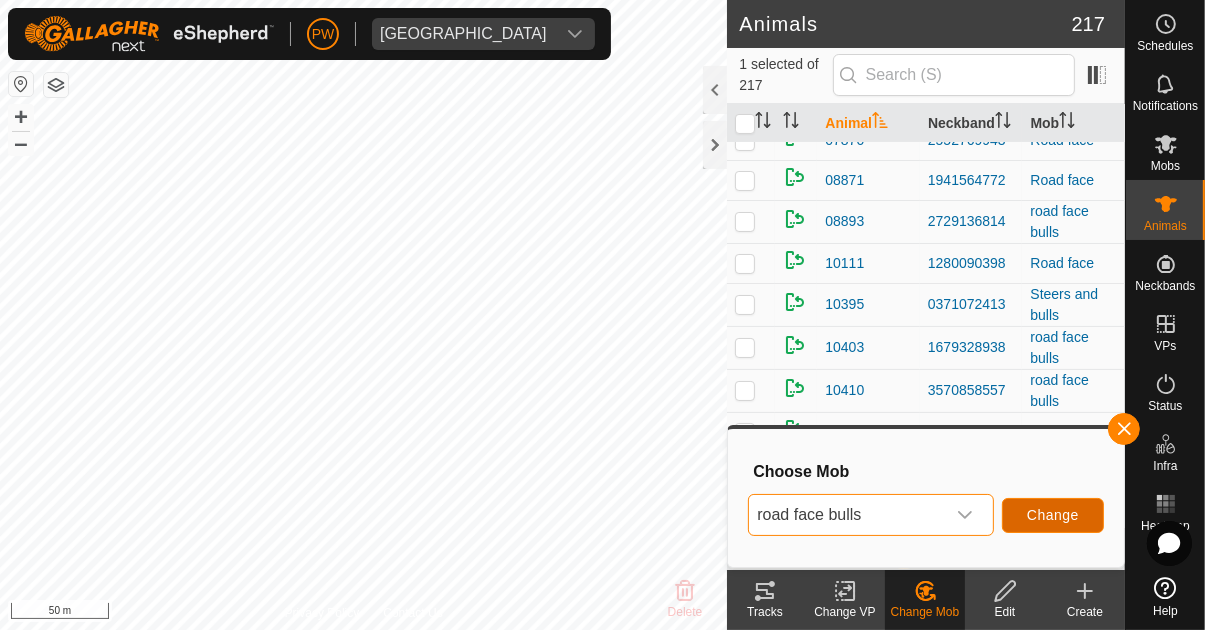 click on "Change" at bounding box center [1053, 515] 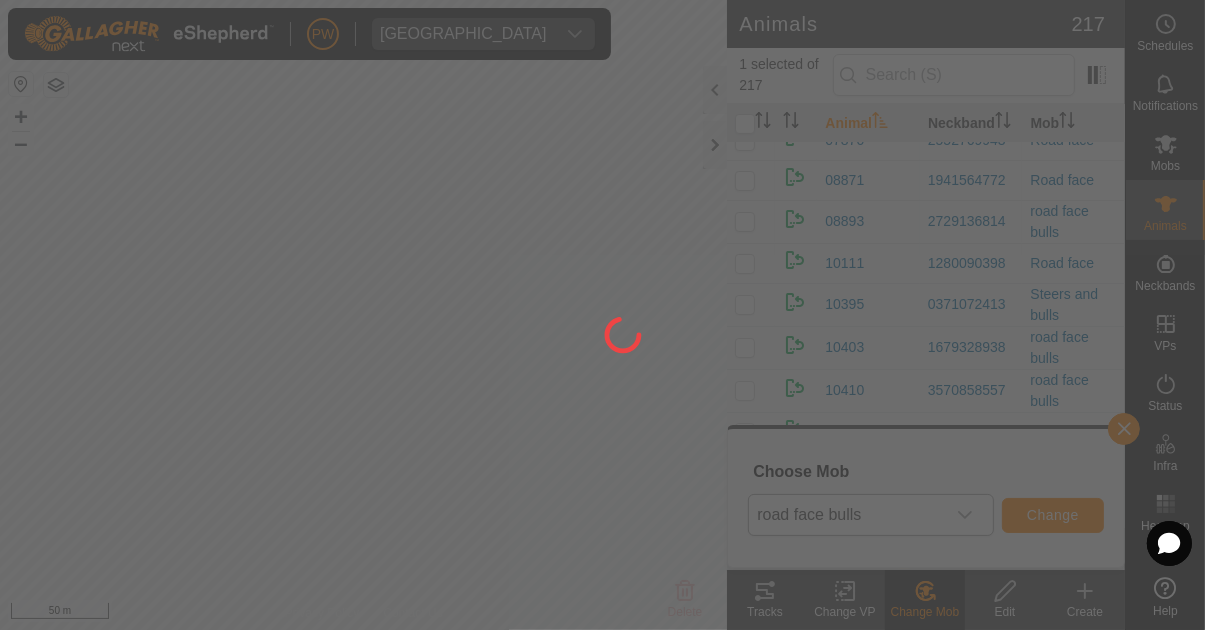 checkbox on "false" 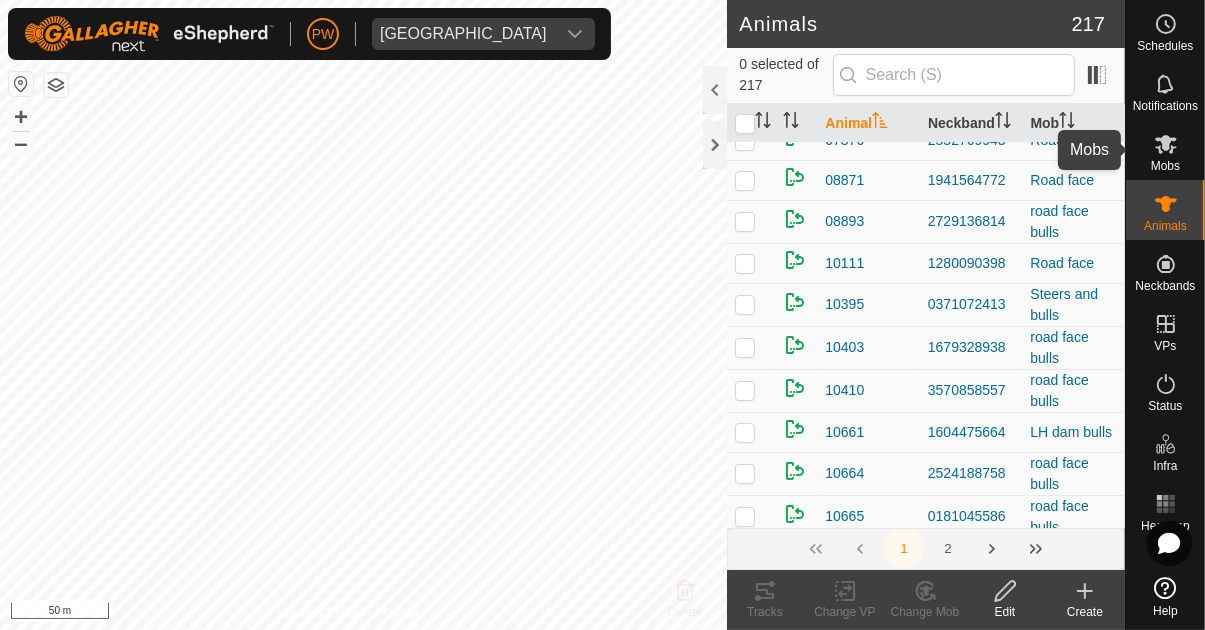 click on "Mobs" at bounding box center [1165, 166] 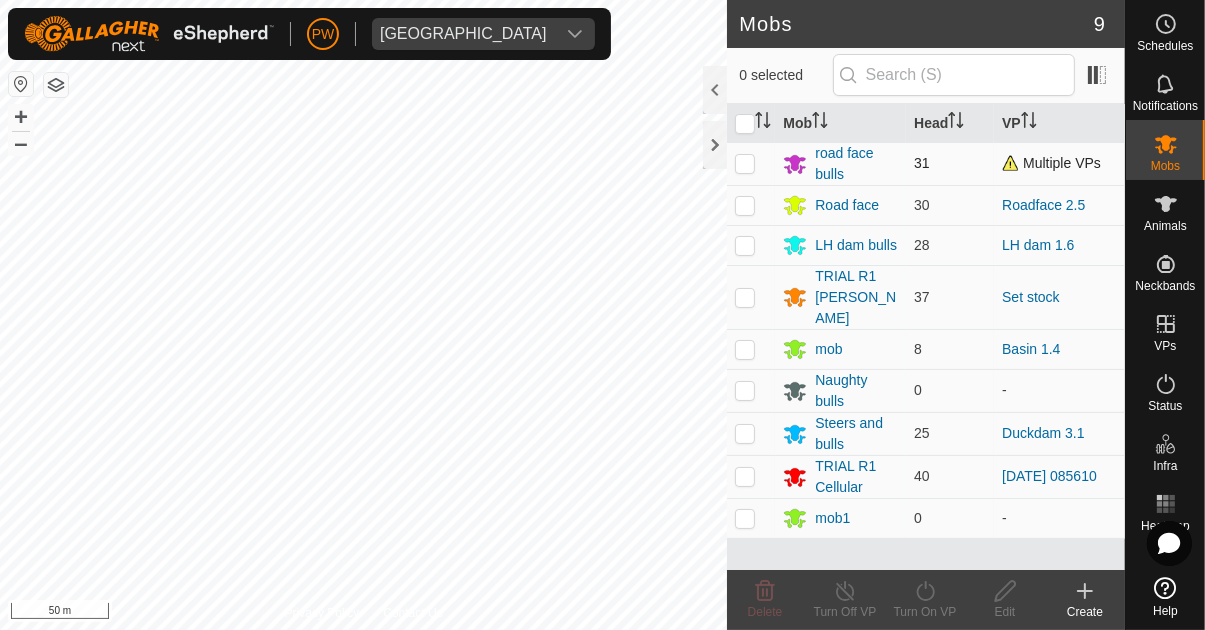 click at bounding box center (745, 163) 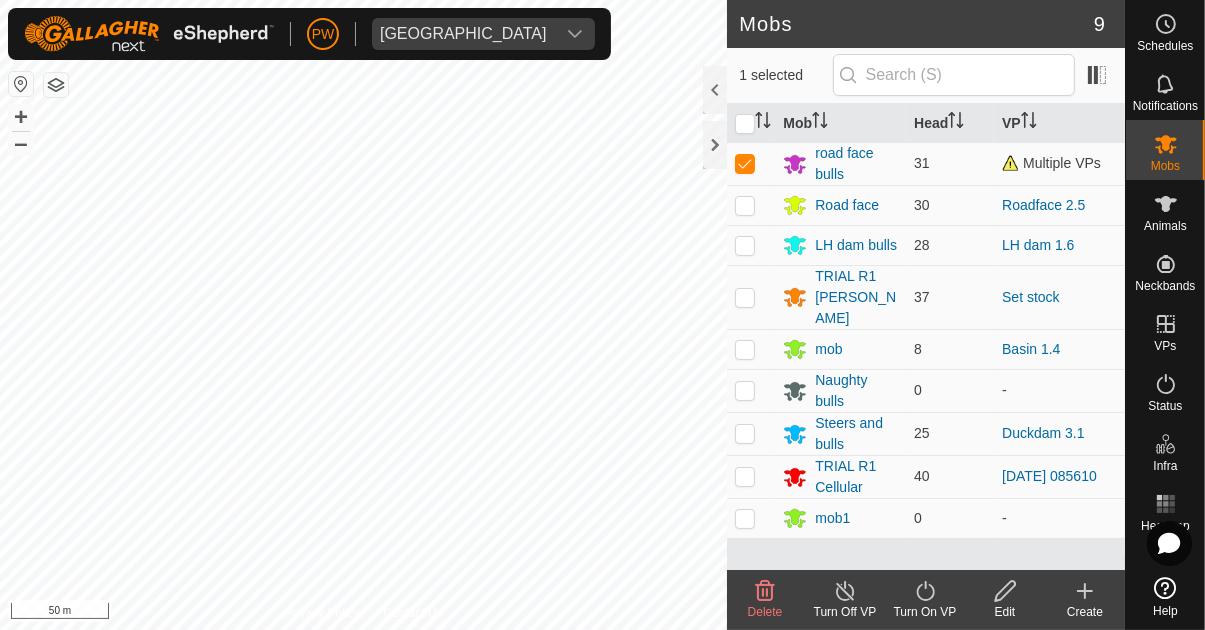 click 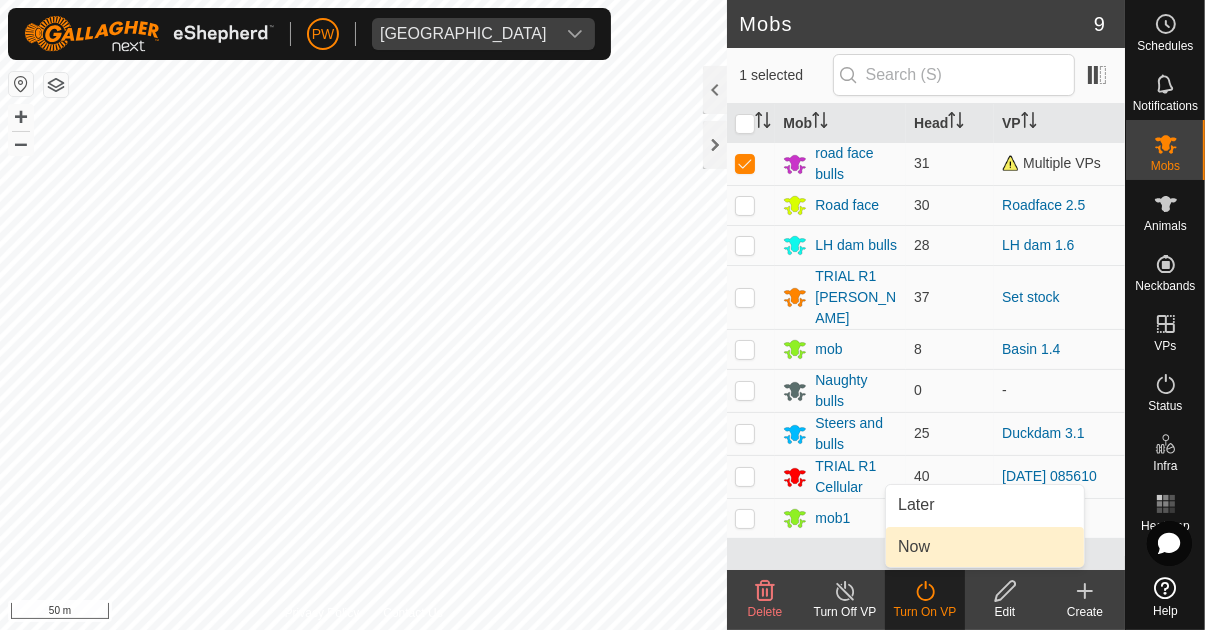 click on "Now" at bounding box center [985, 547] 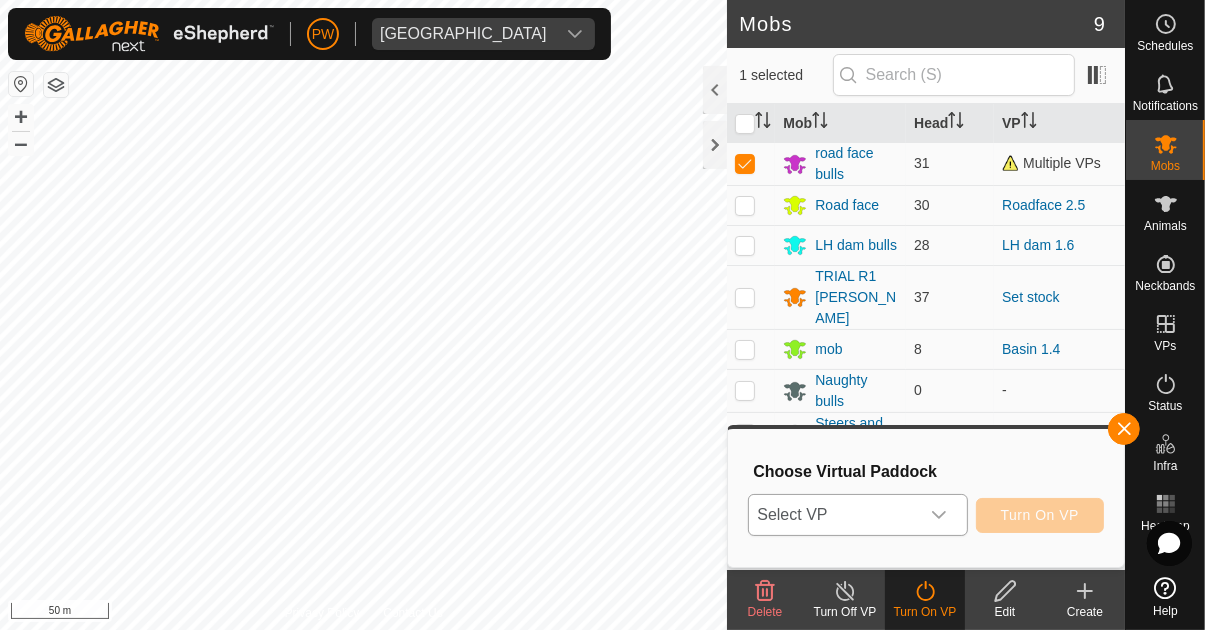 click 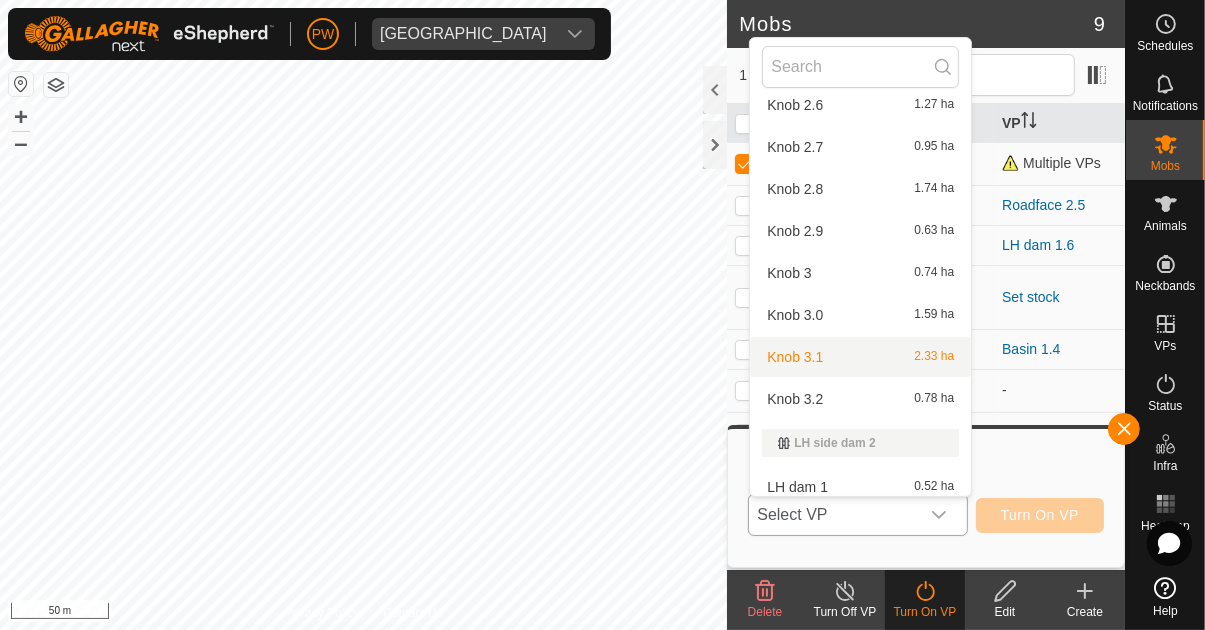 scroll, scrollTop: 2086, scrollLeft: 0, axis: vertical 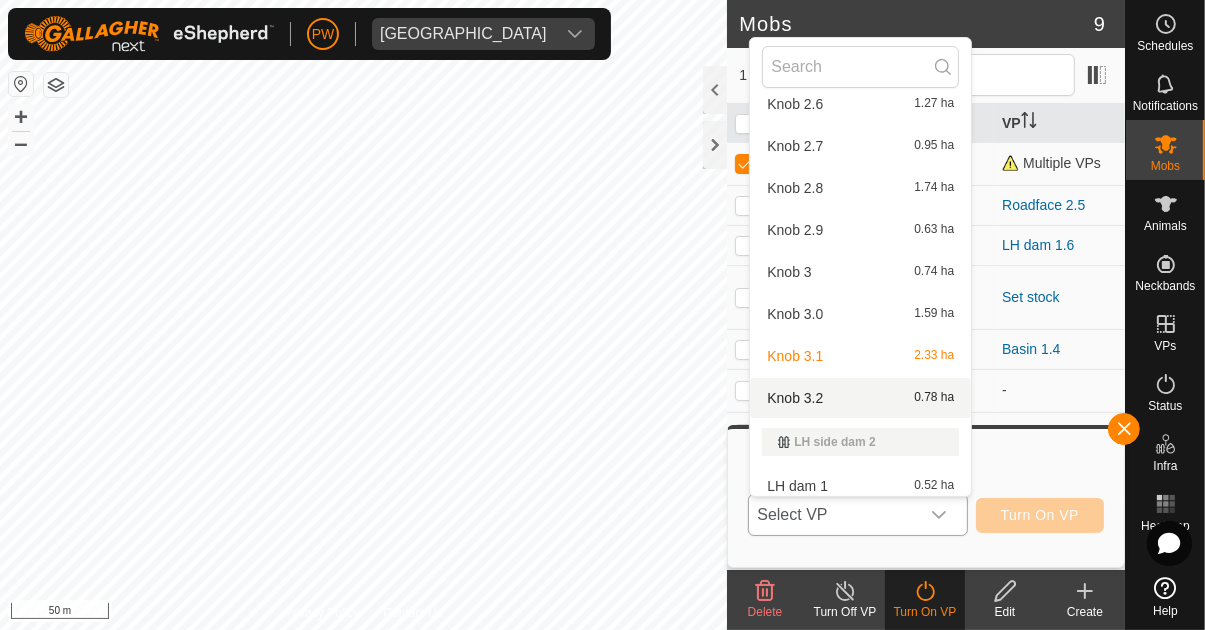 click on "Knob 3.2  0.78 ha" at bounding box center (860, 398) 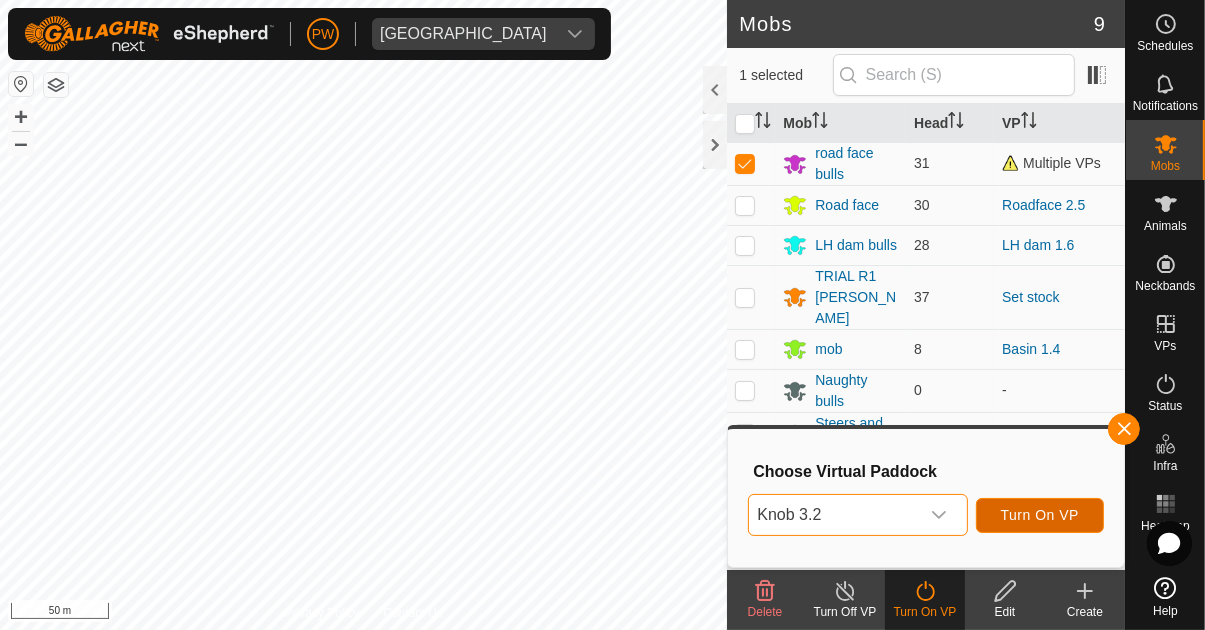click on "Turn On VP" at bounding box center (1040, 515) 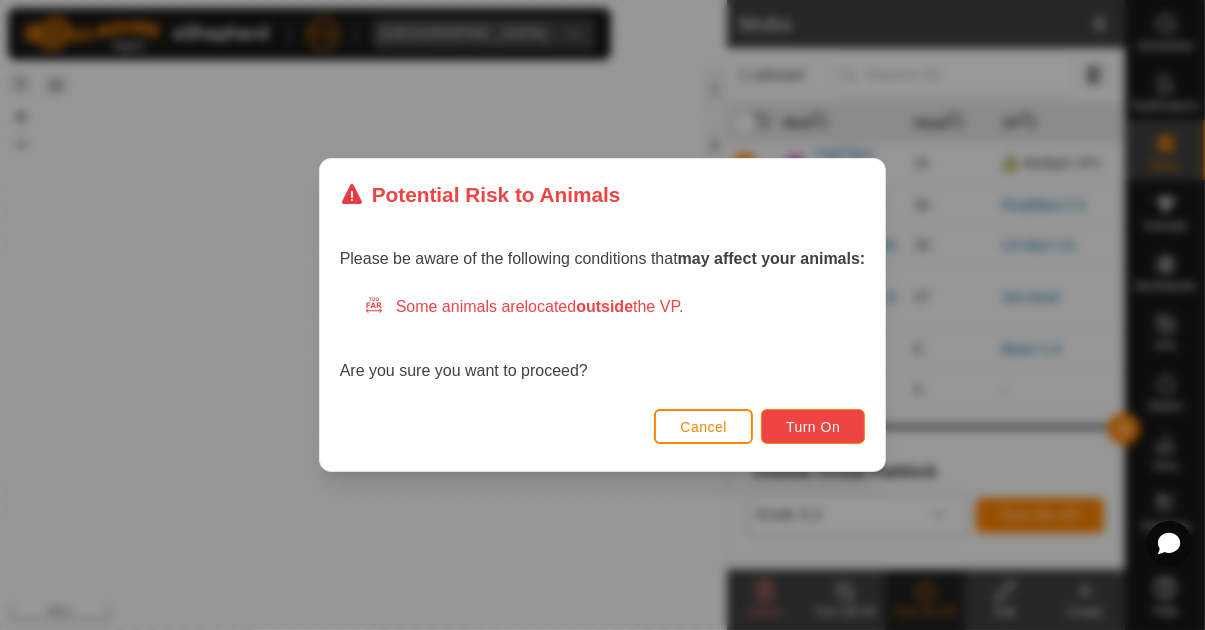 click on "Turn On" at bounding box center [813, 427] 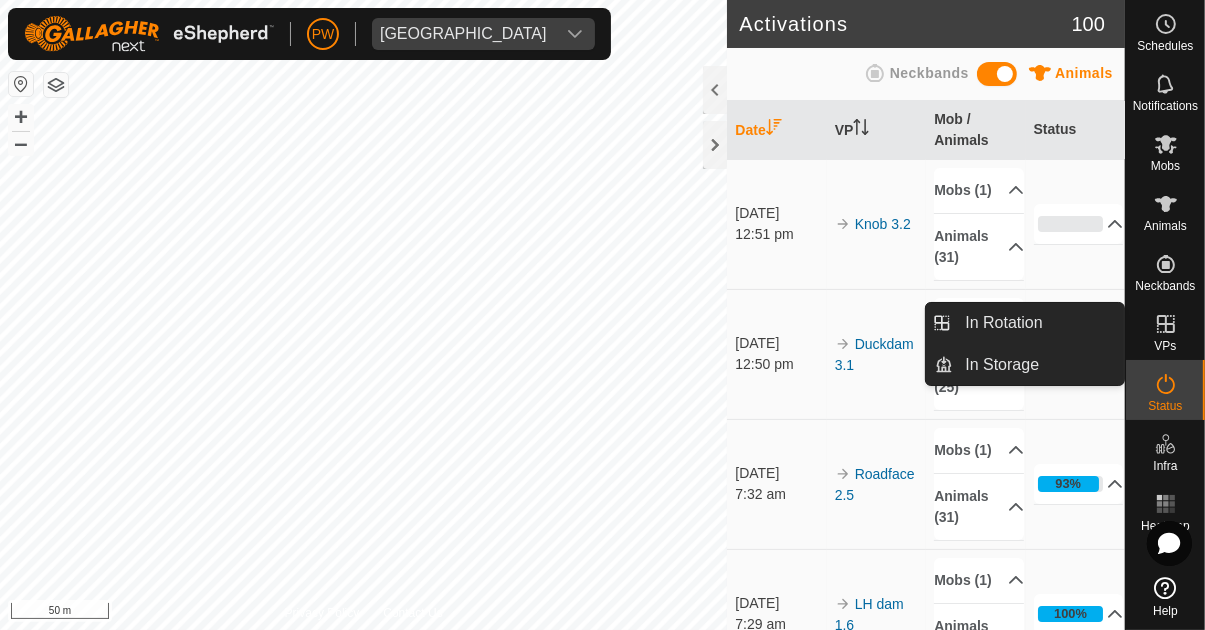 click on "VPs" at bounding box center (1165, 346) 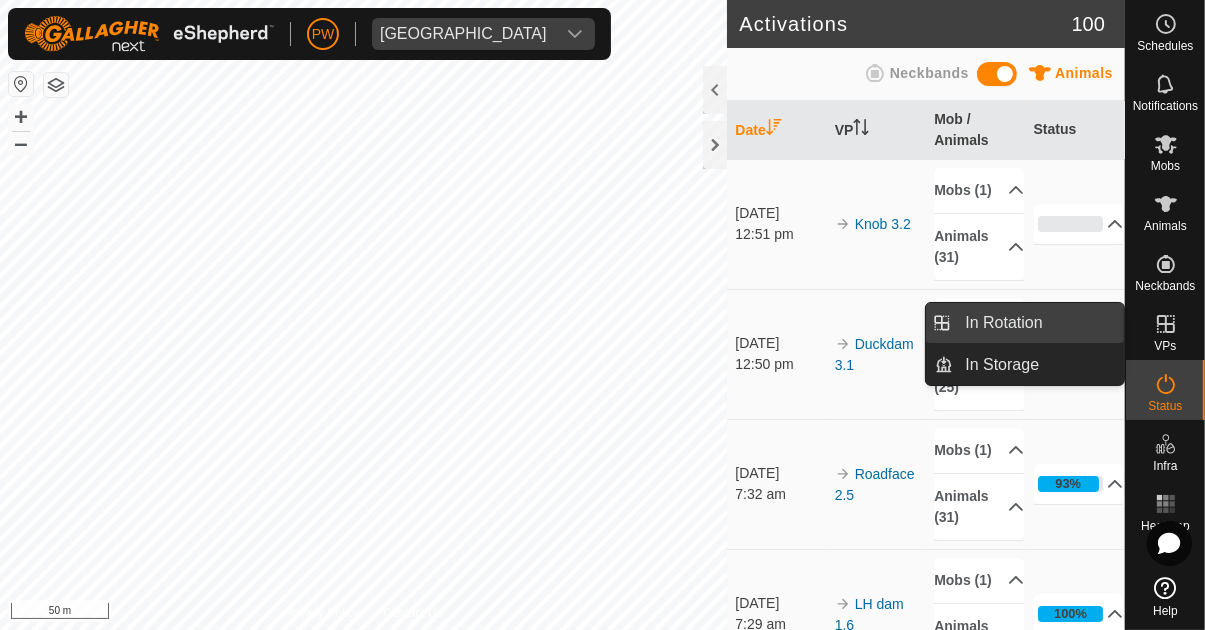 click on "In Rotation" at bounding box center (1038, 323) 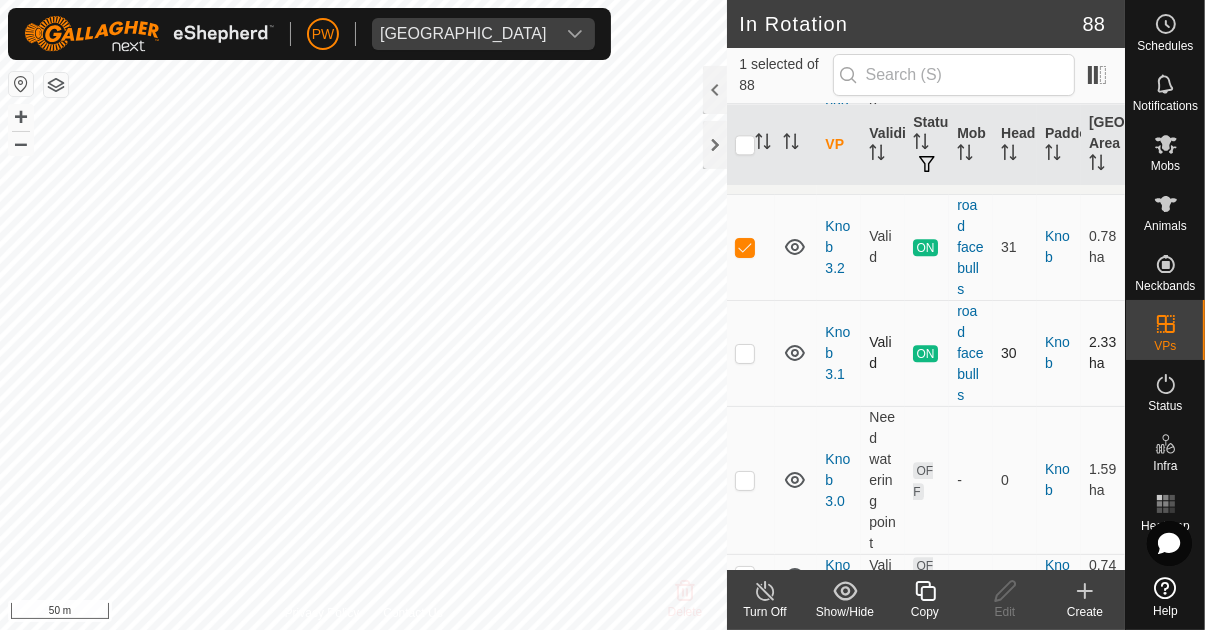 scroll, scrollTop: 4375, scrollLeft: 0, axis: vertical 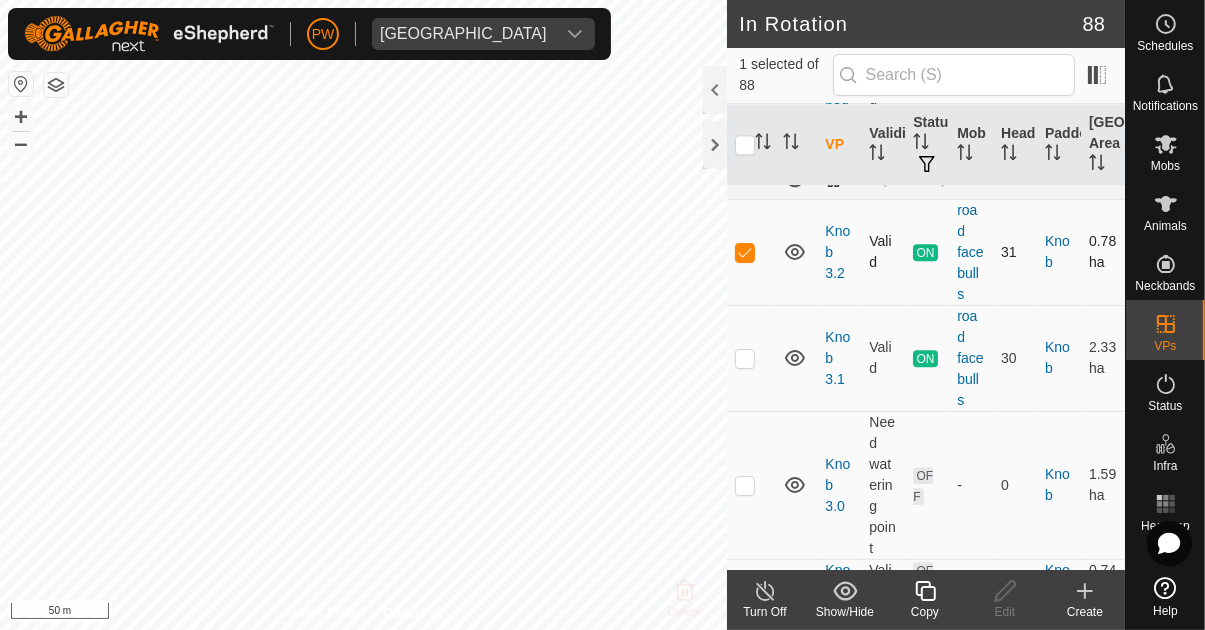click at bounding box center [745, 252] 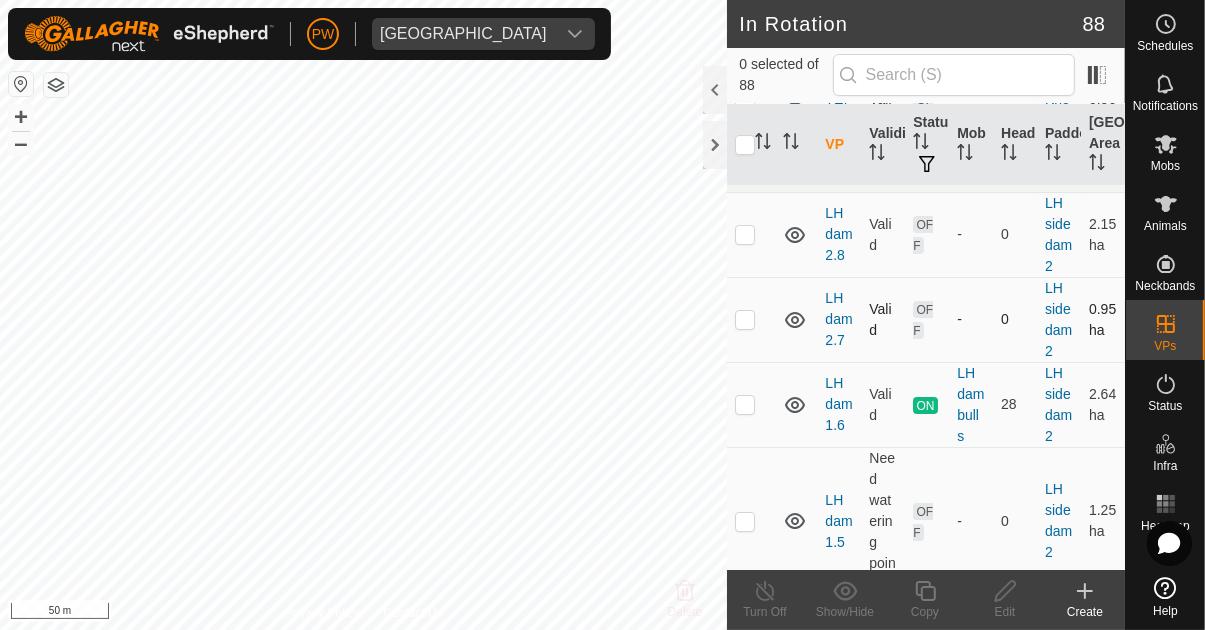 scroll, scrollTop: 6465, scrollLeft: 0, axis: vertical 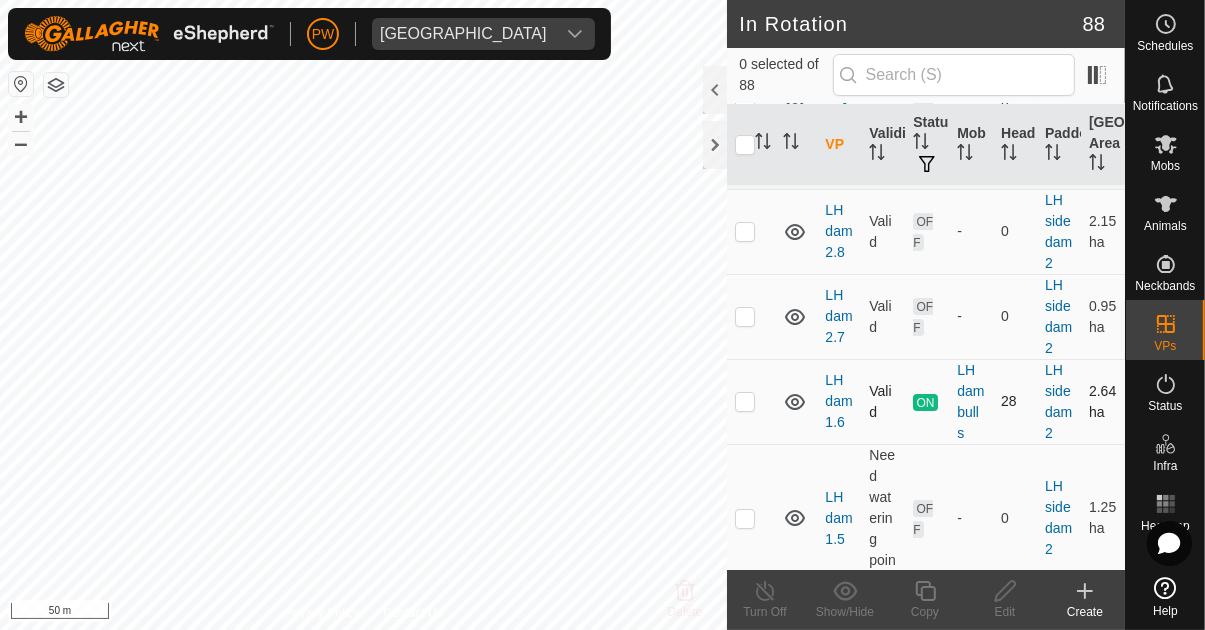 click at bounding box center [745, 401] 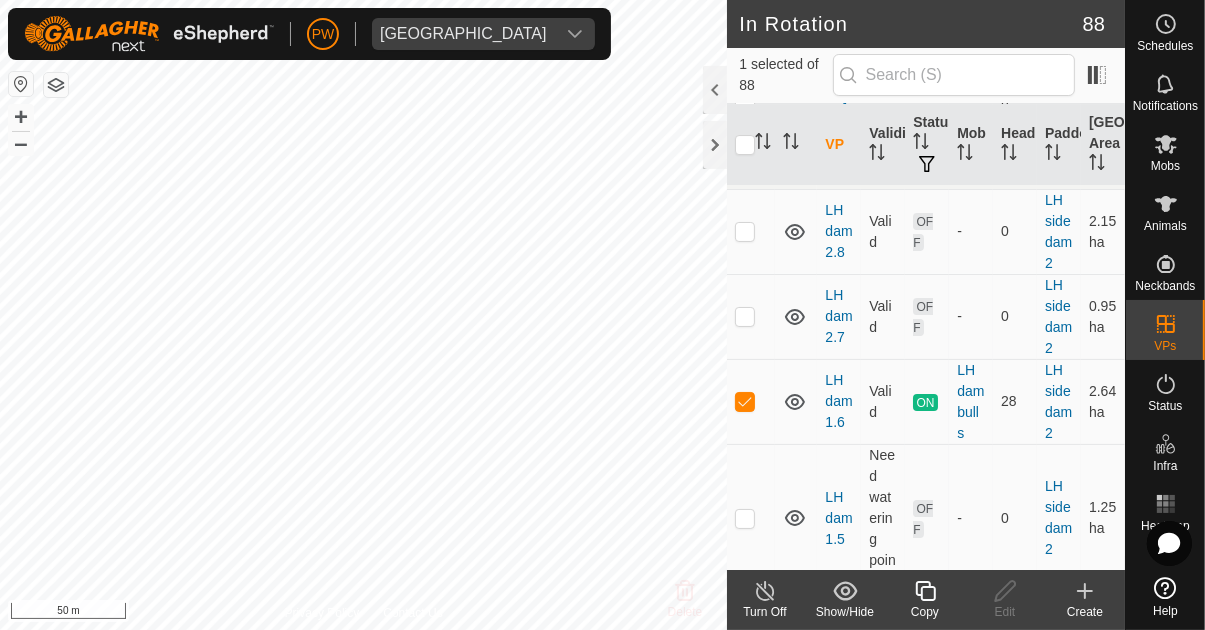 click 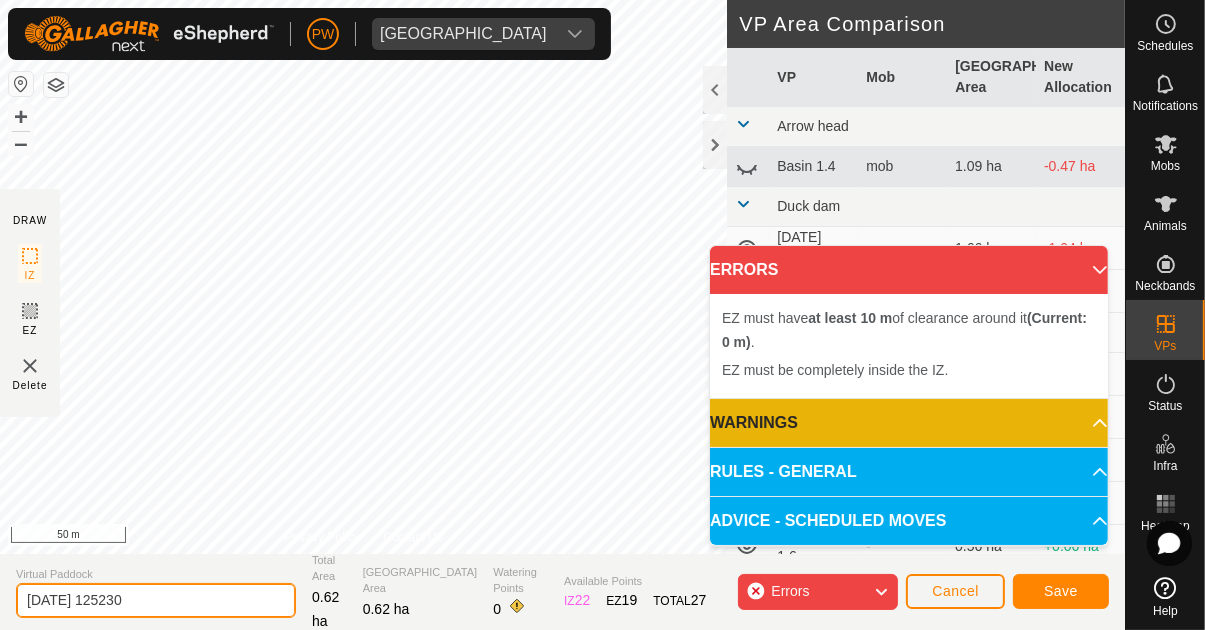 click on "[DATE] 125230" 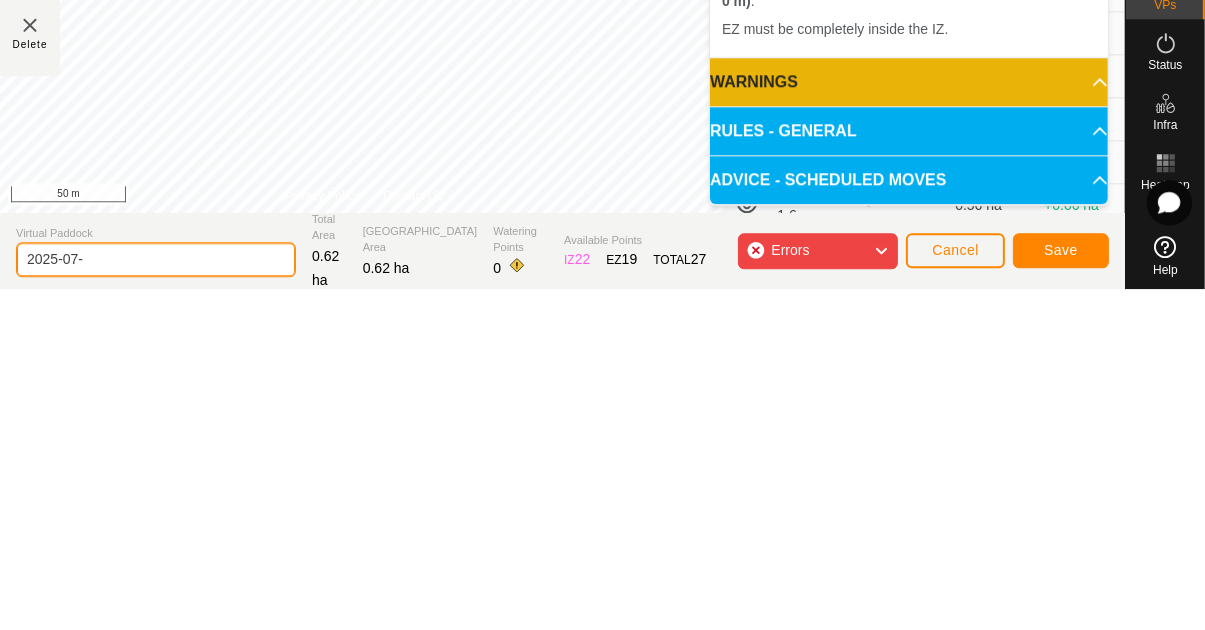 type on "2025-07" 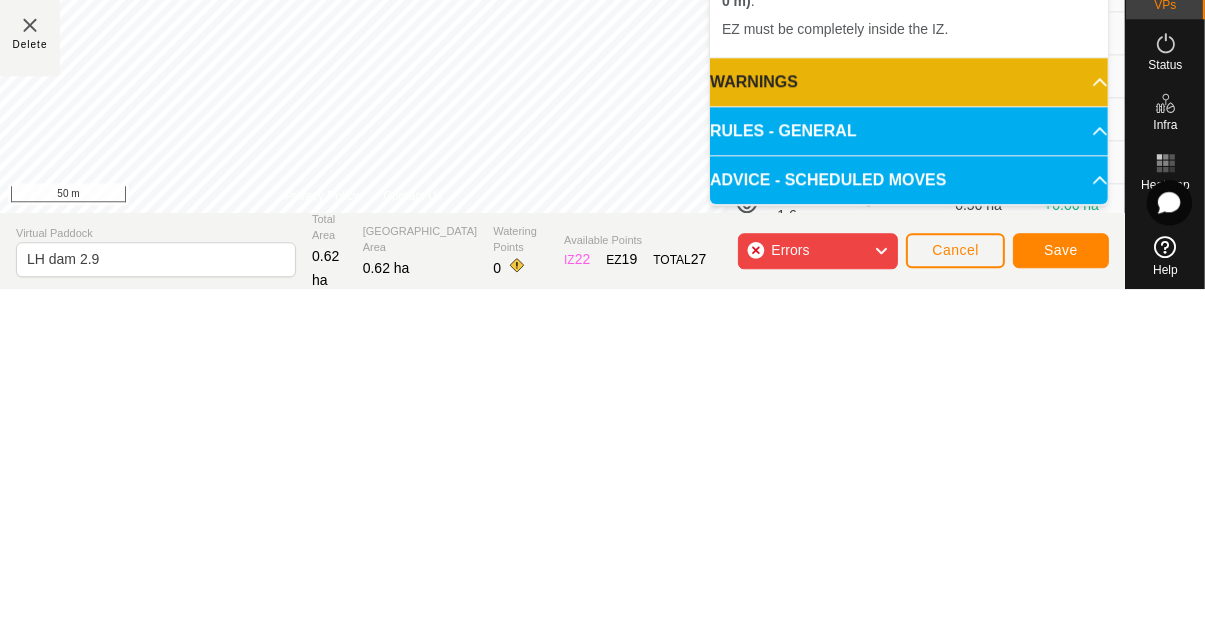click 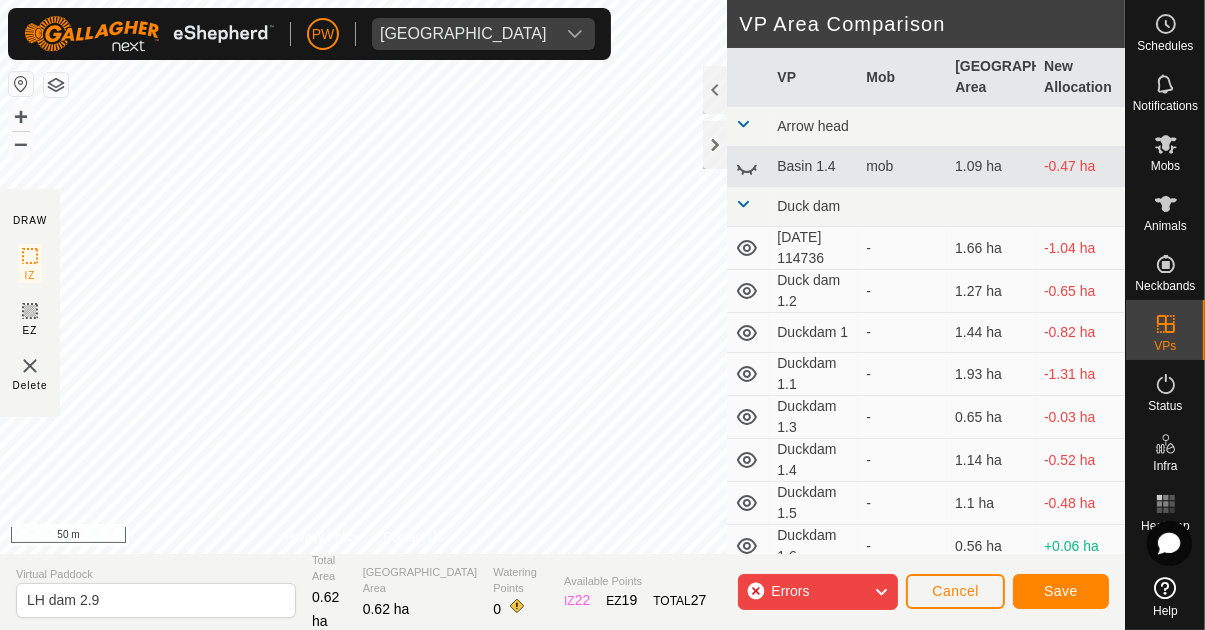 click 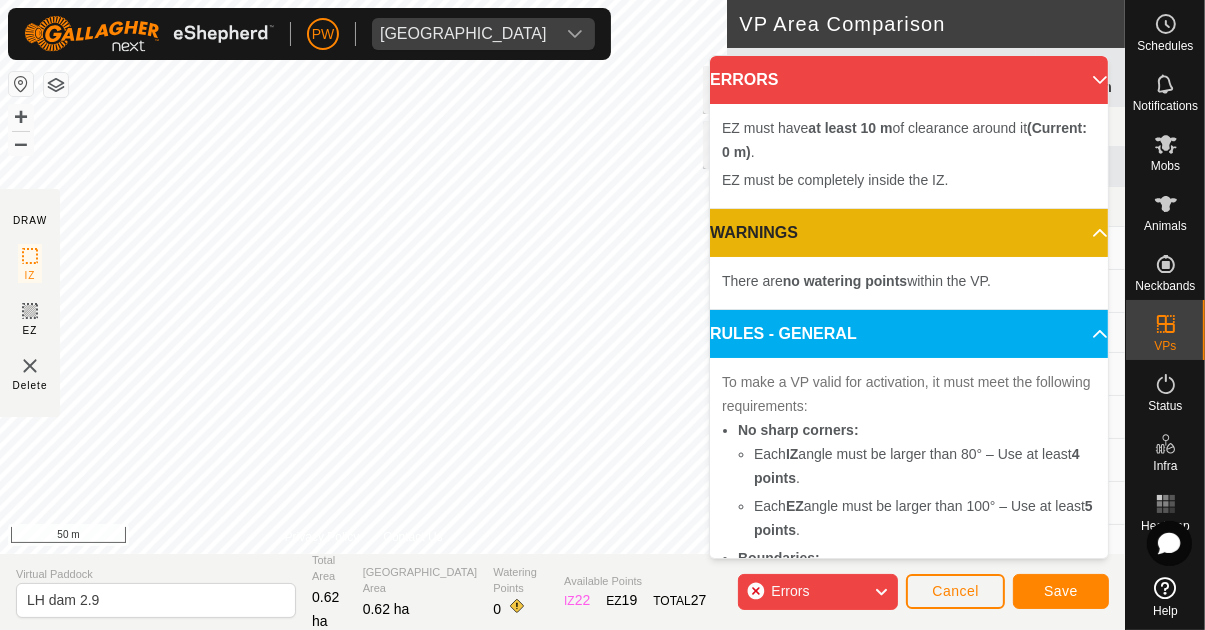 click 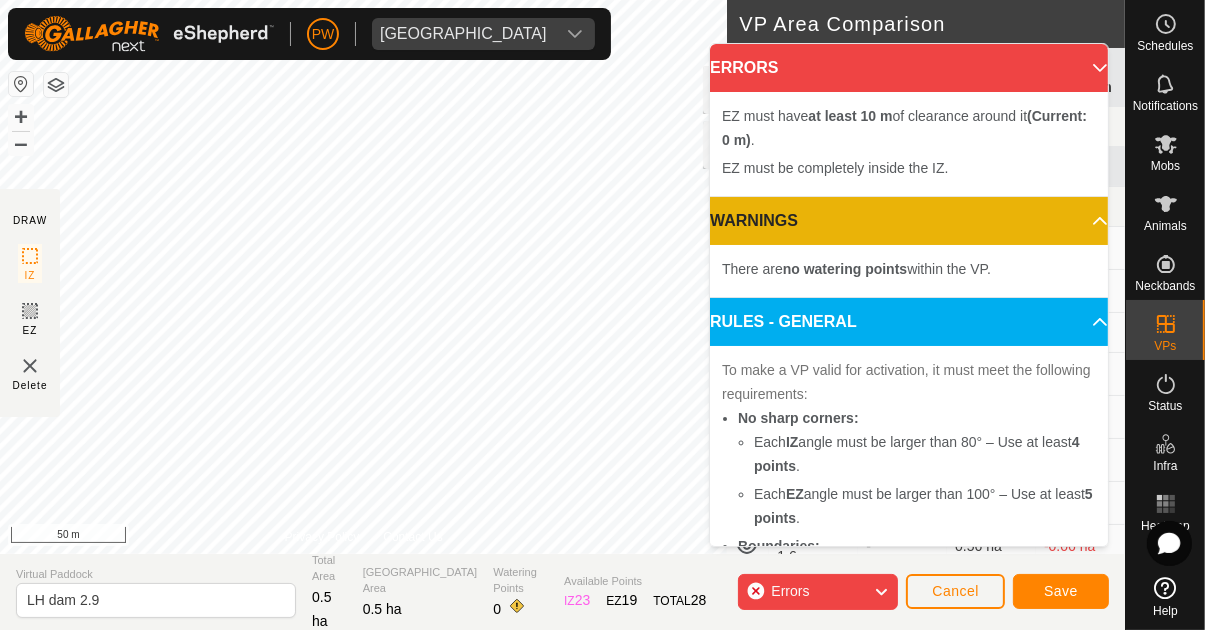 click on "Errors" 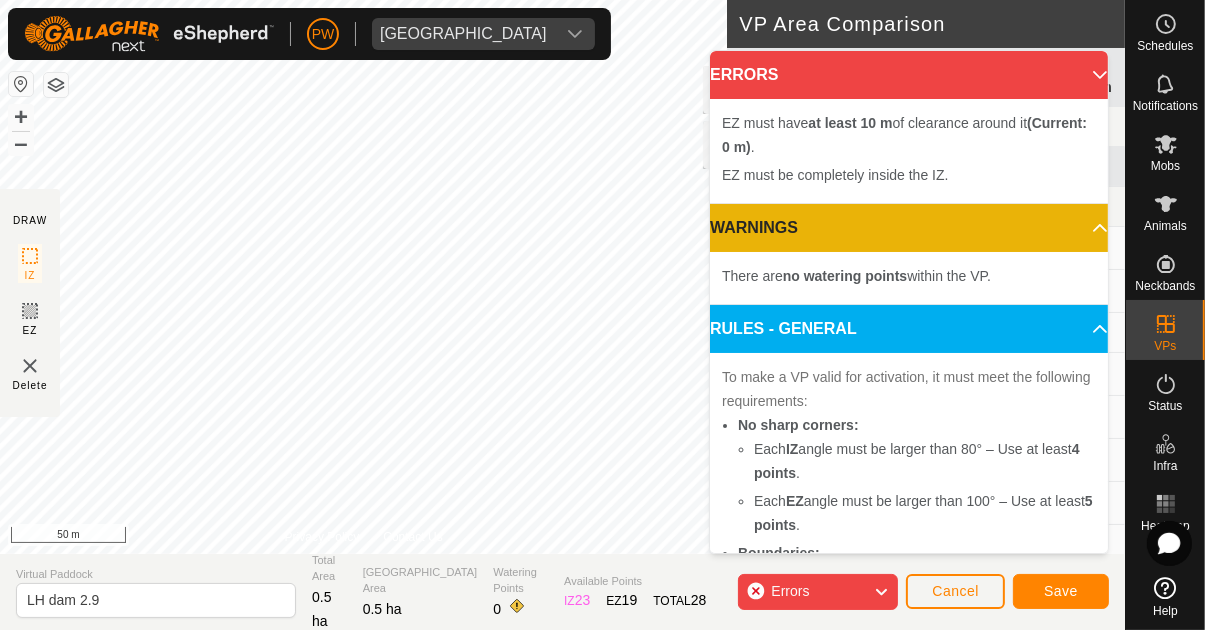 click on "Errors" 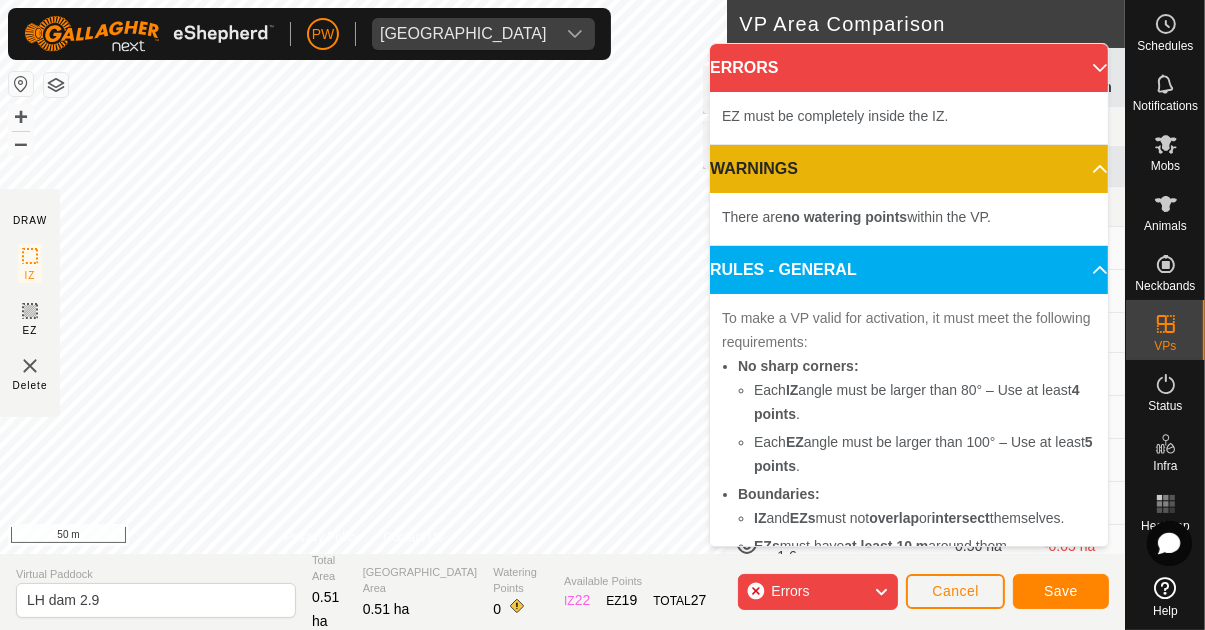 click 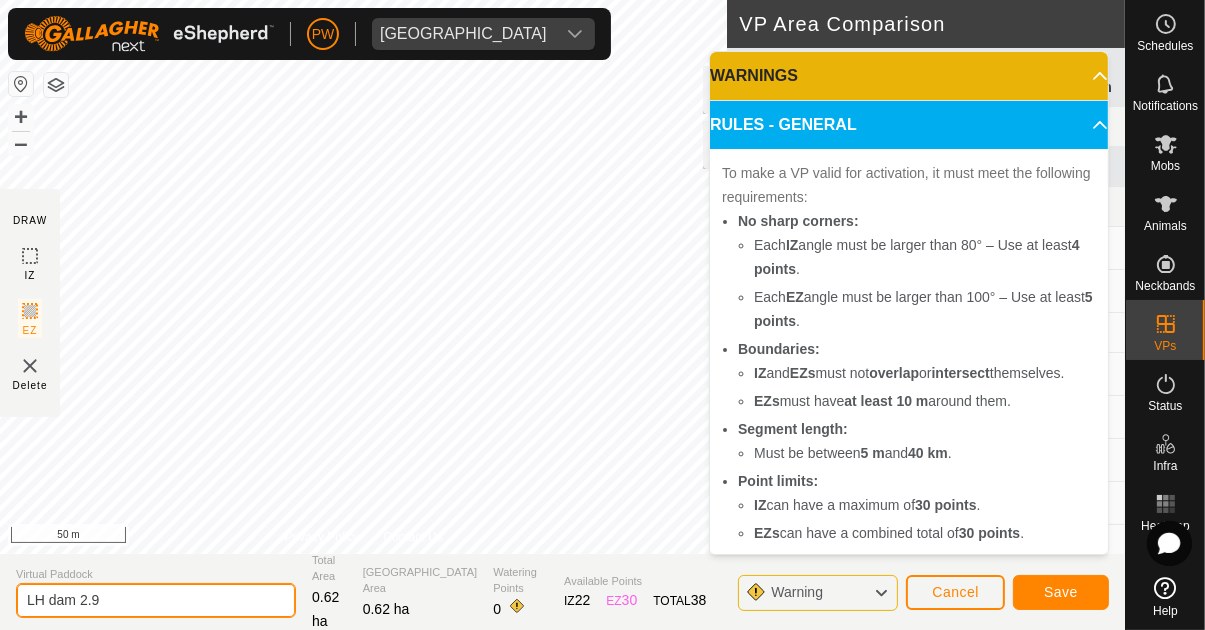 click on "LH dam 2.9" 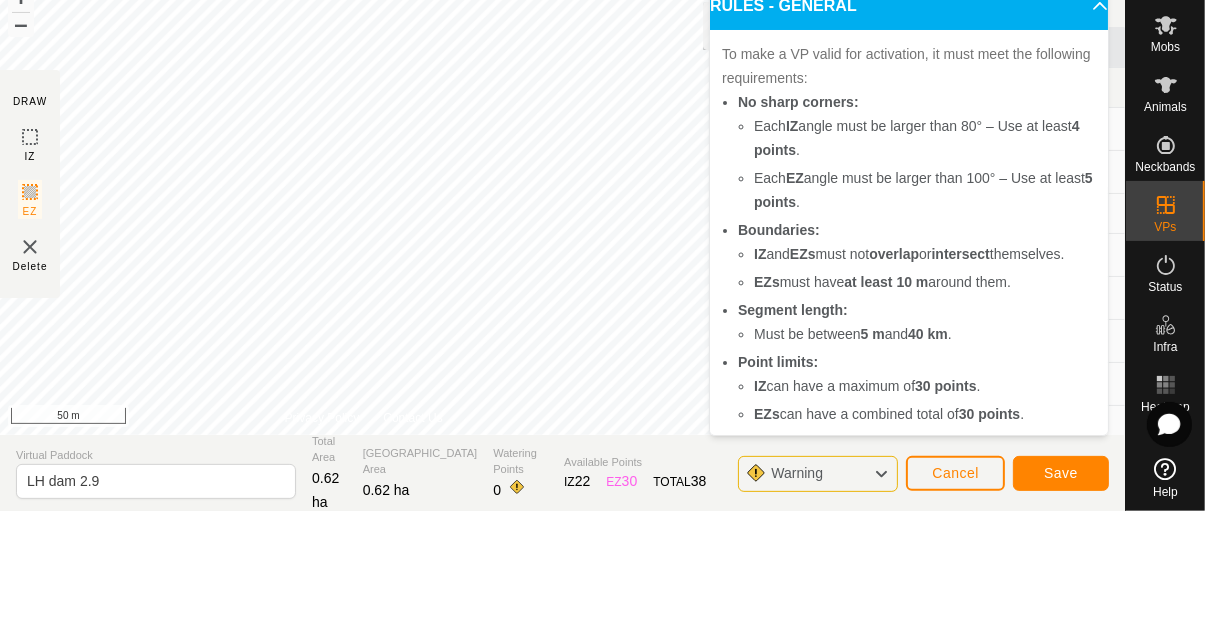 click 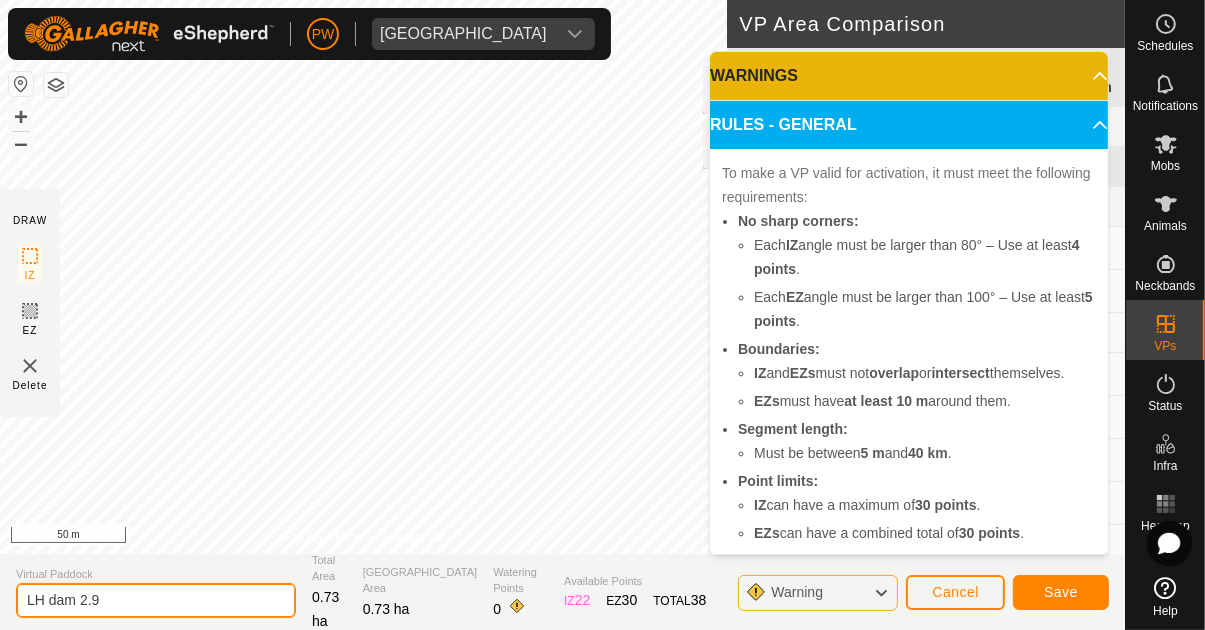 click on "LH dam 2.9" 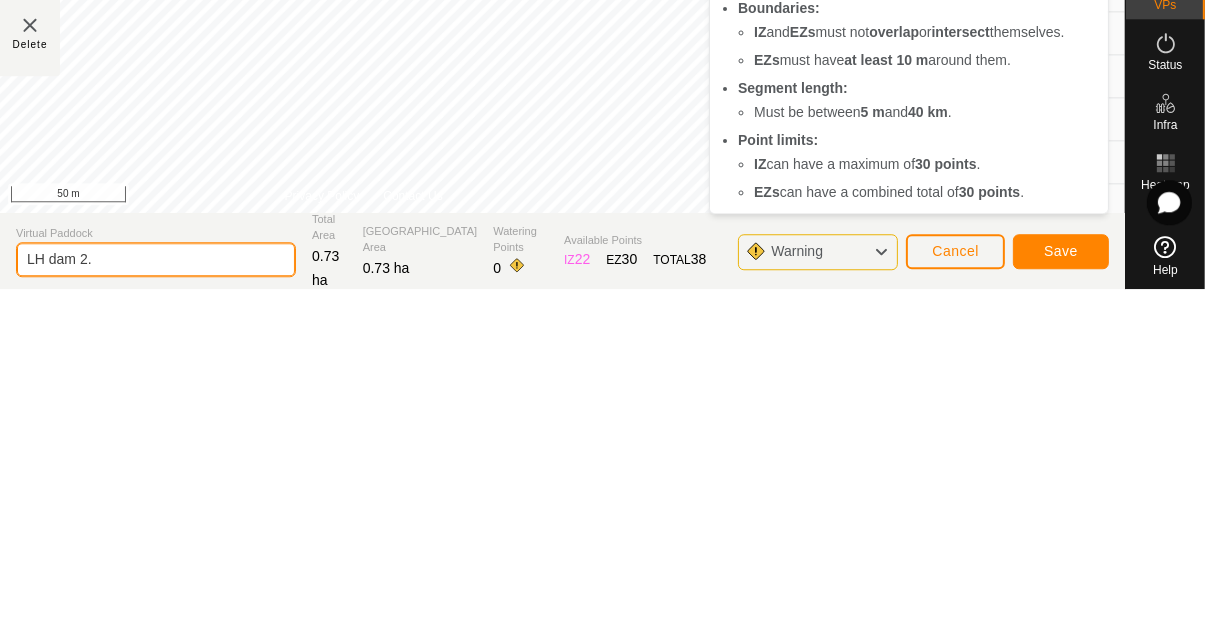 type on "LH dam 2.9" 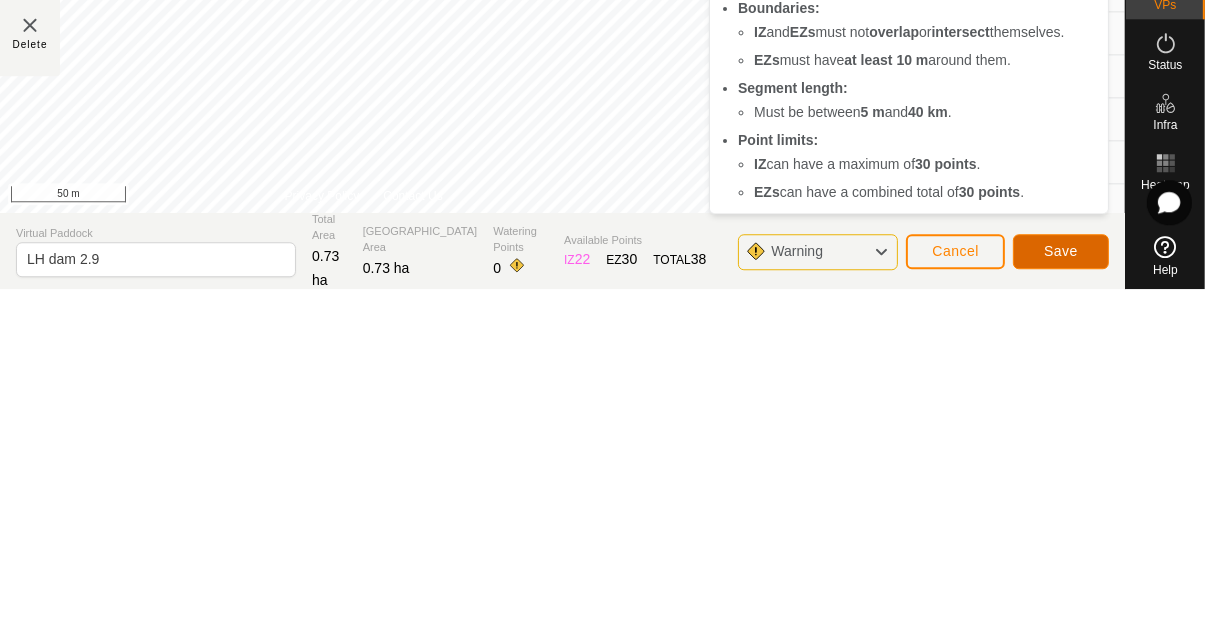click on "Save" 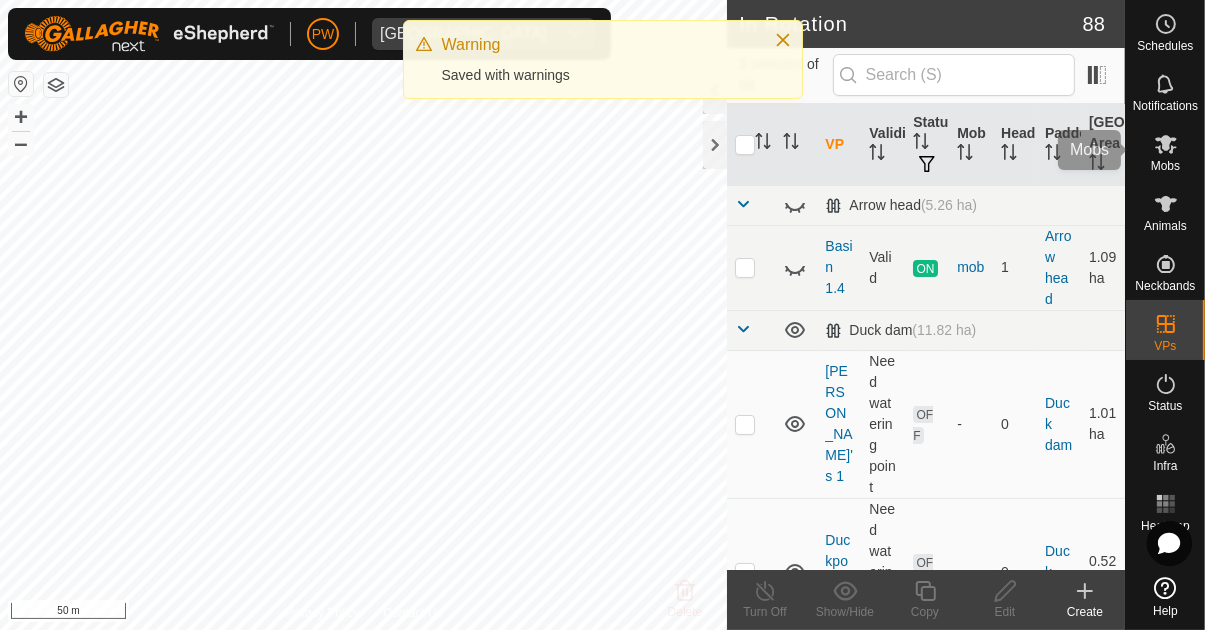 click at bounding box center (1166, 144) 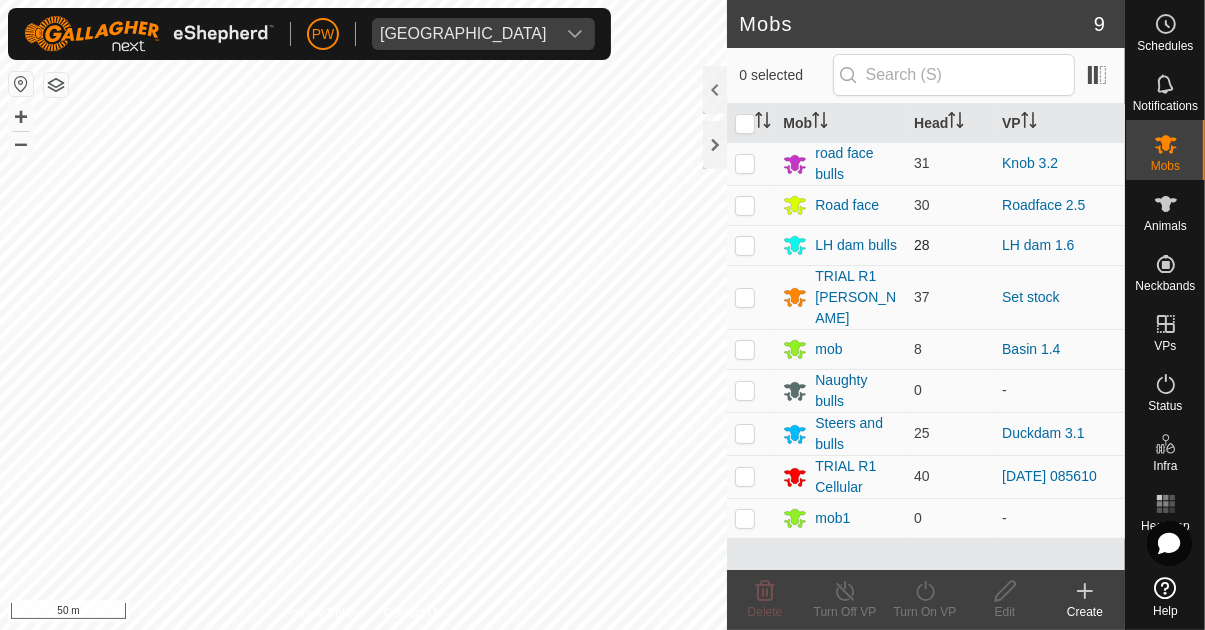 click at bounding box center [745, 245] 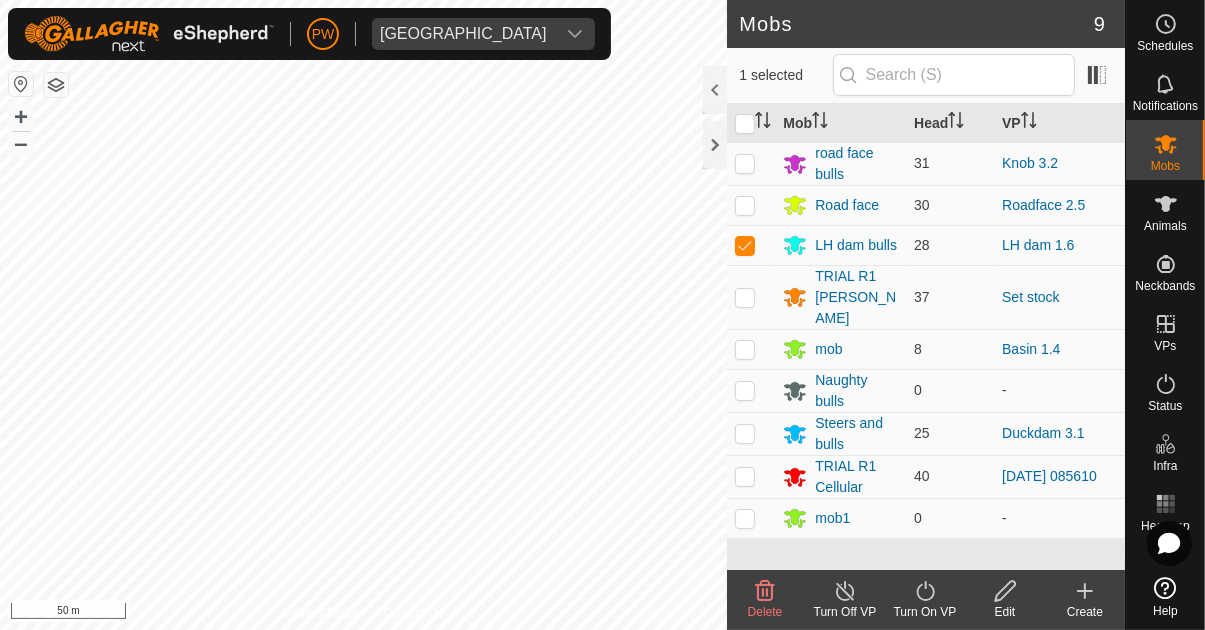 click 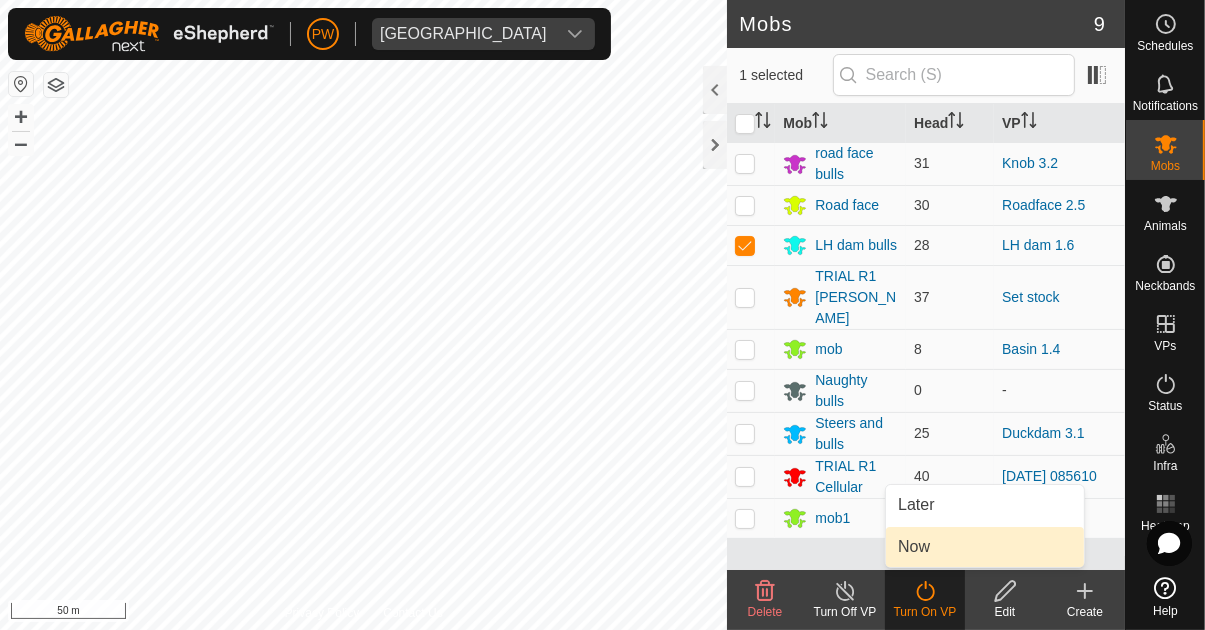 click on "Now" at bounding box center (985, 547) 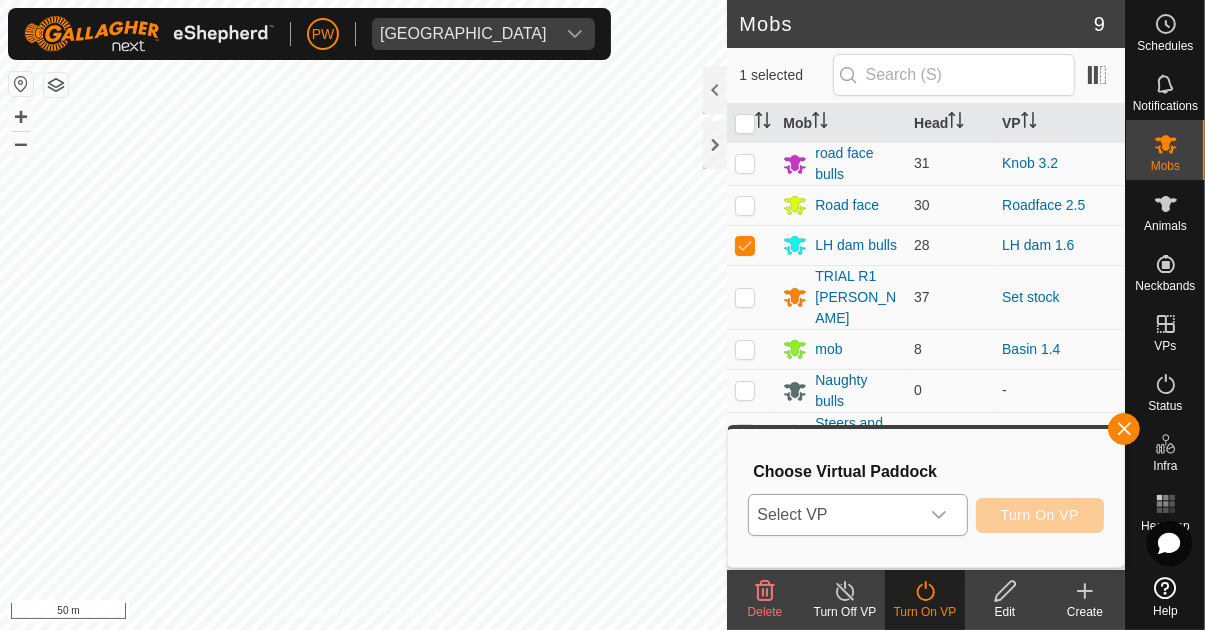 click 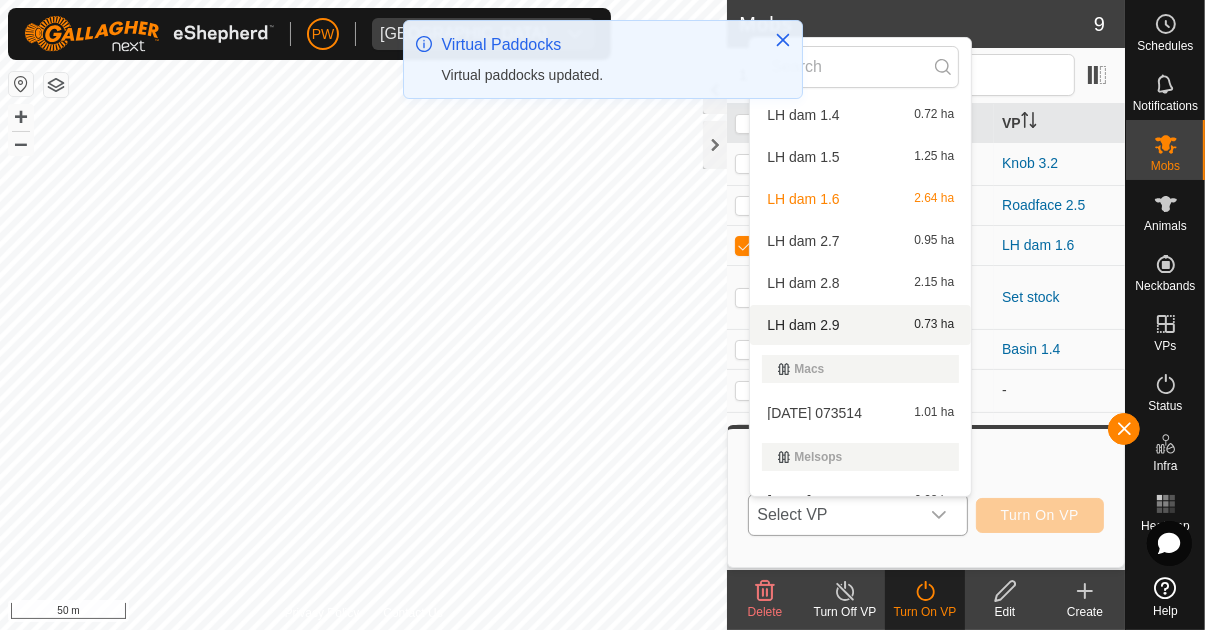 scroll, scrollTop: 2626, scrollLeft: 0, axis: vertical 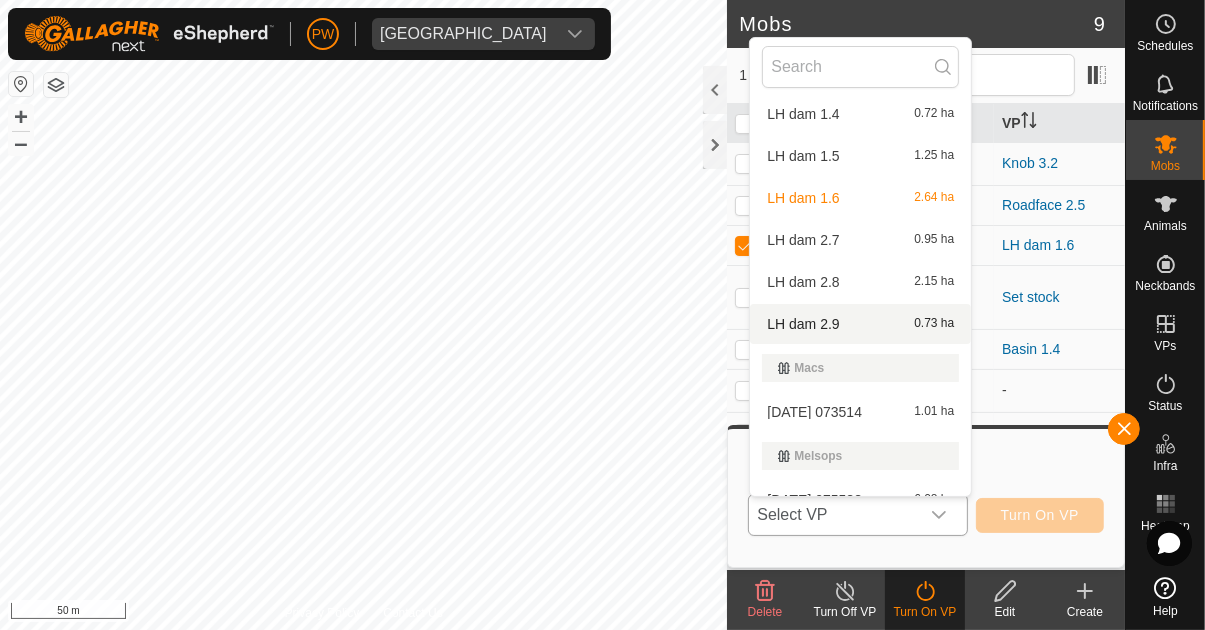 click on "LH dam 2.9  0.73 ha" at bounding box center [860, 324] 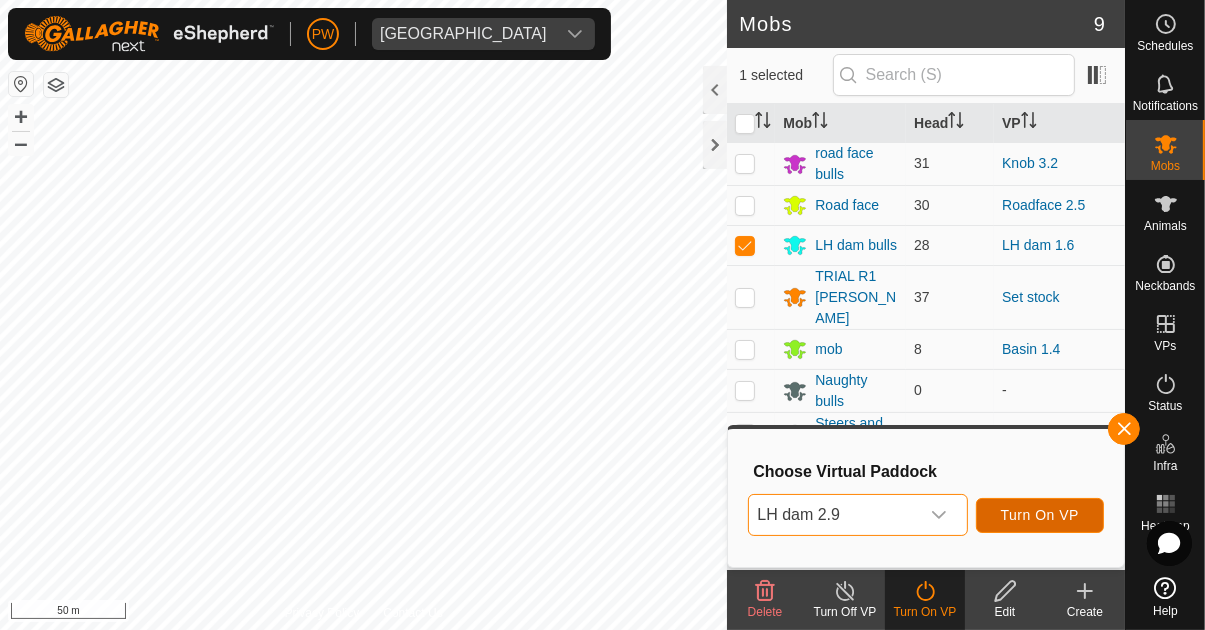 click on "Turn On VP" at bounding box center (1040, 515) 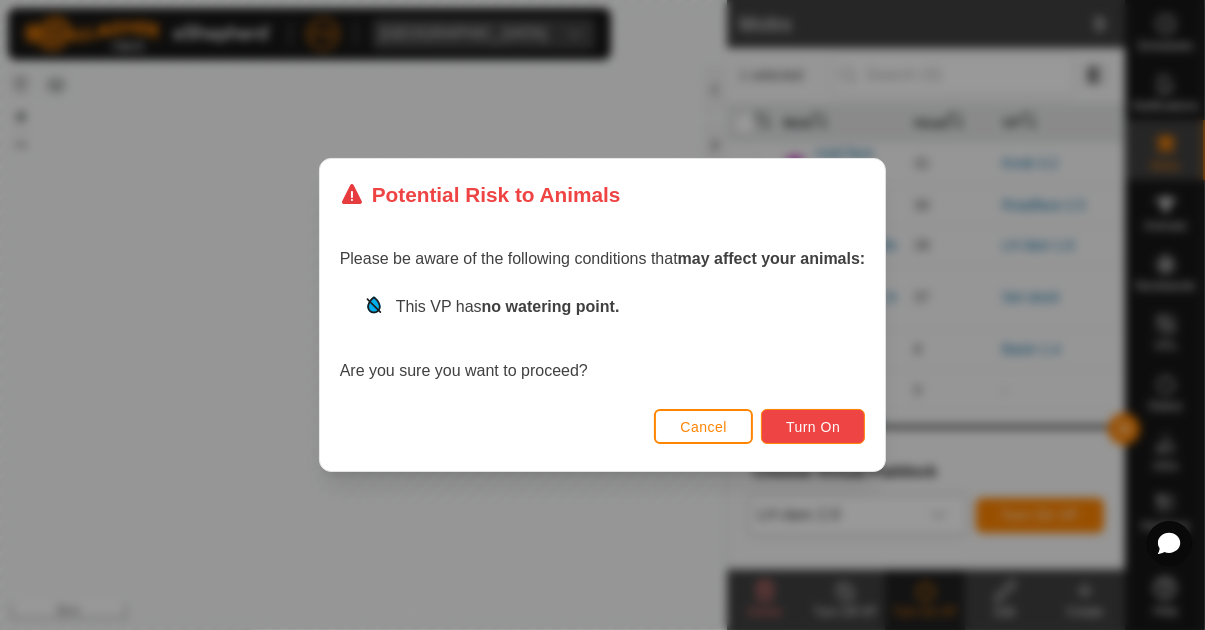 click on "Turn On" at bounding box center [813, 427] 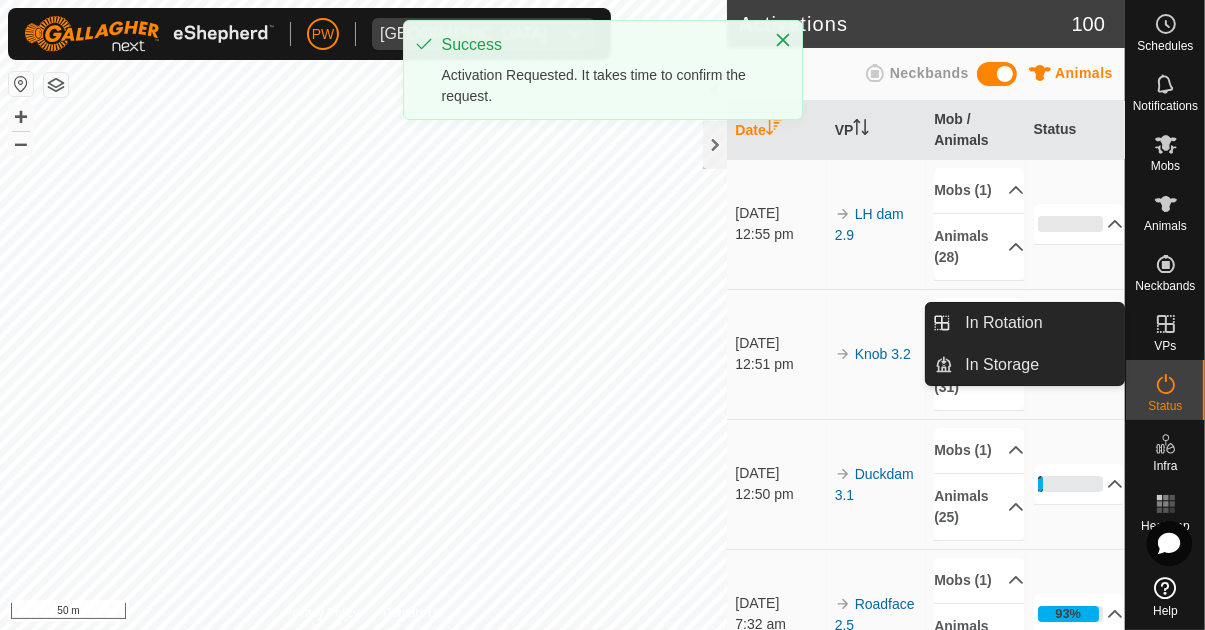 click on "VPs" at bounding box center (1165, 346) 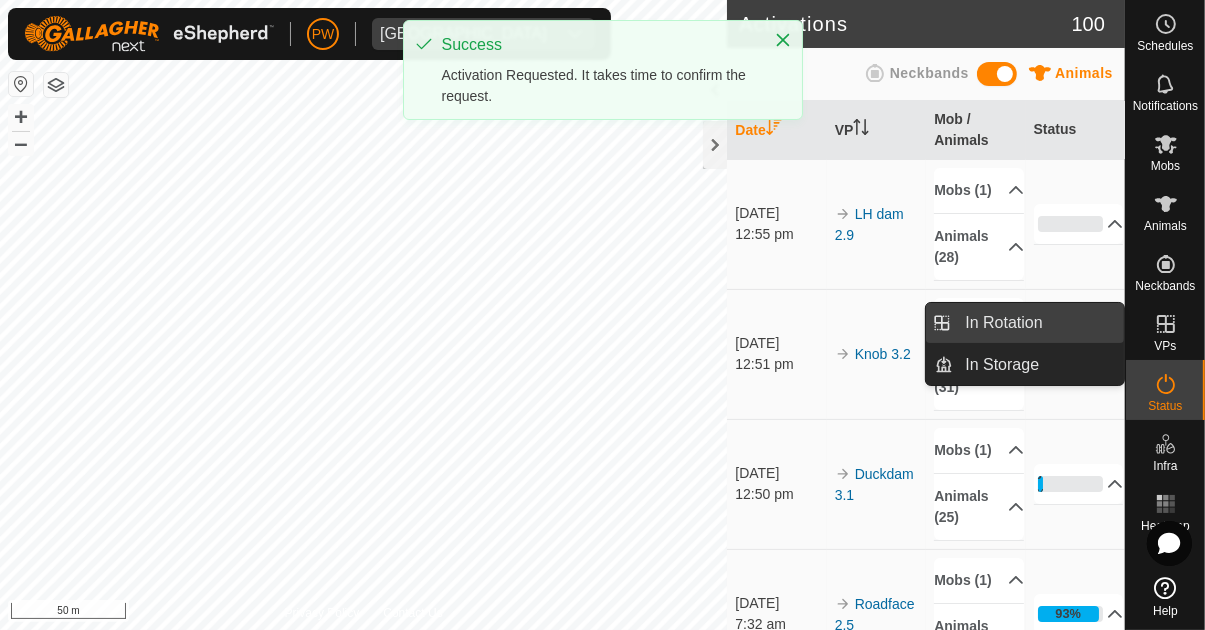 click on "In Rotation" at bounding box center (1038, 323) 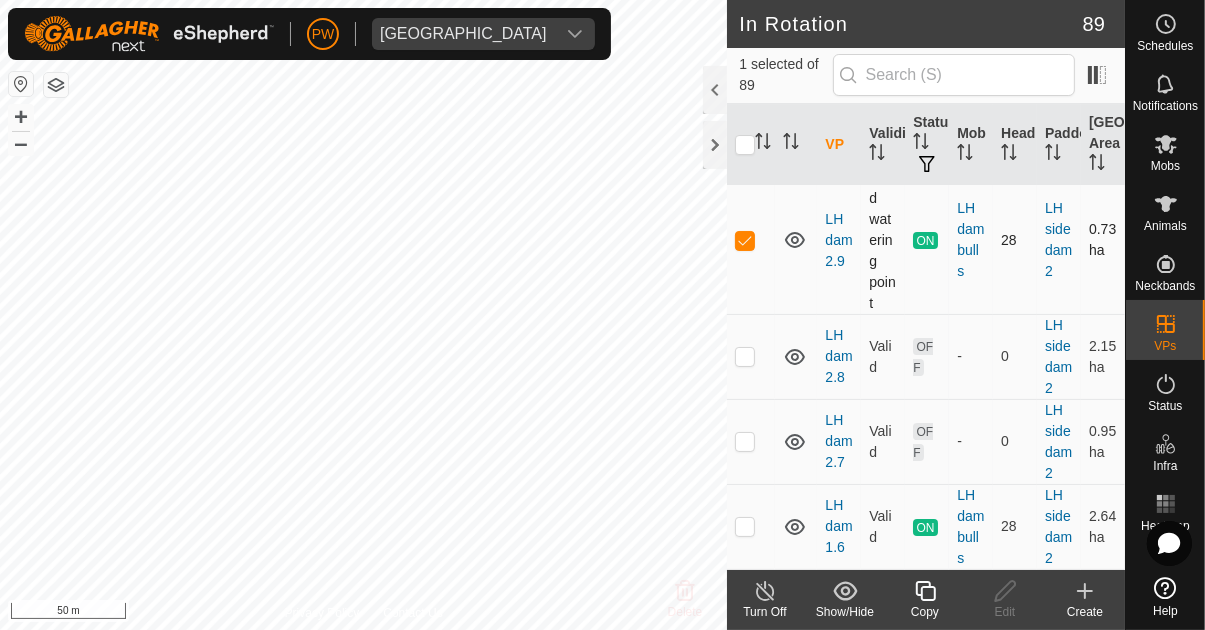 scroll, scrollTop: 6488, scrollLeft: 0, axis: vertical 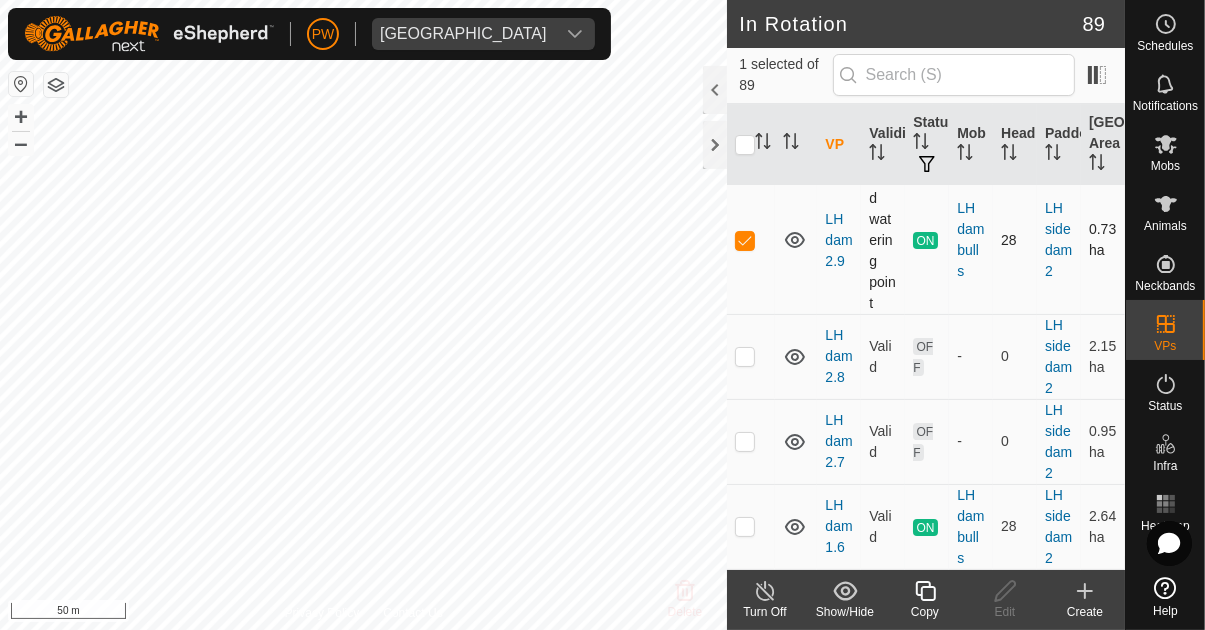 click at bounding box center (745, 240) 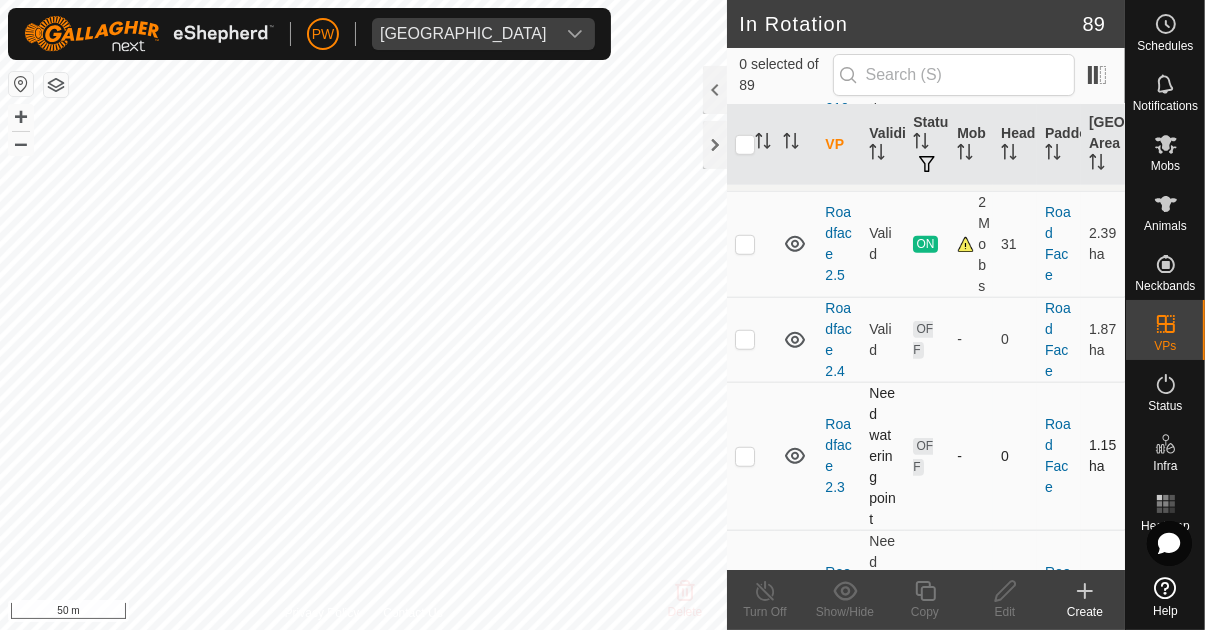 scroll, scrollTop: 8255, scrollLeft: 0, axis: vertical 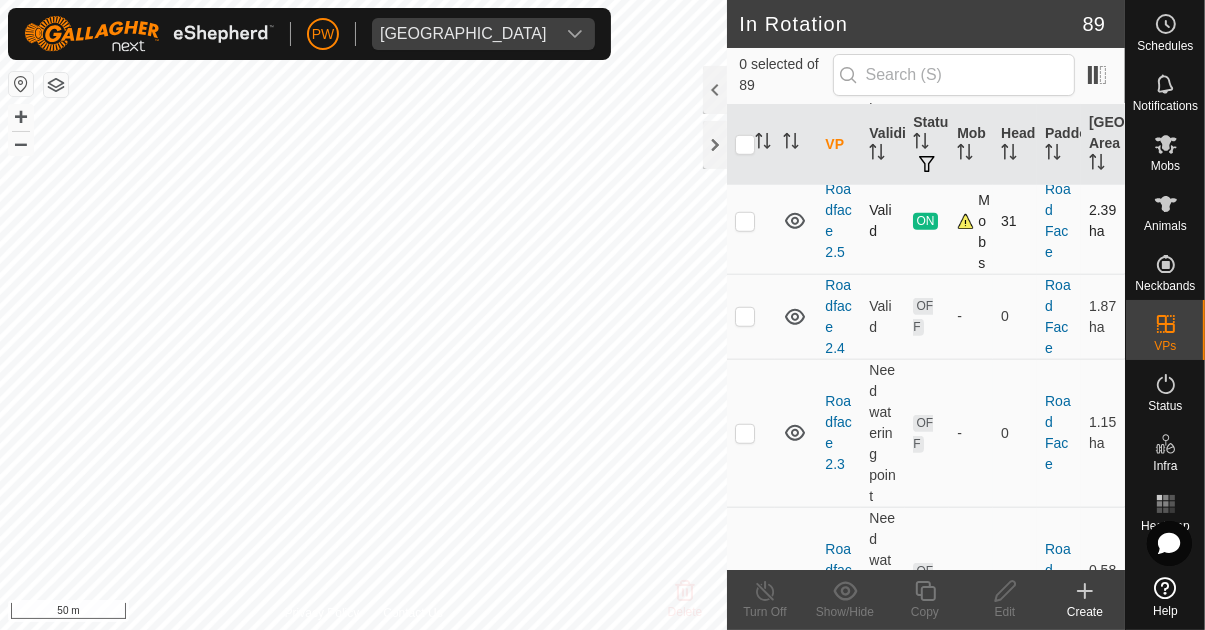 click at bounding box center (745, 221) 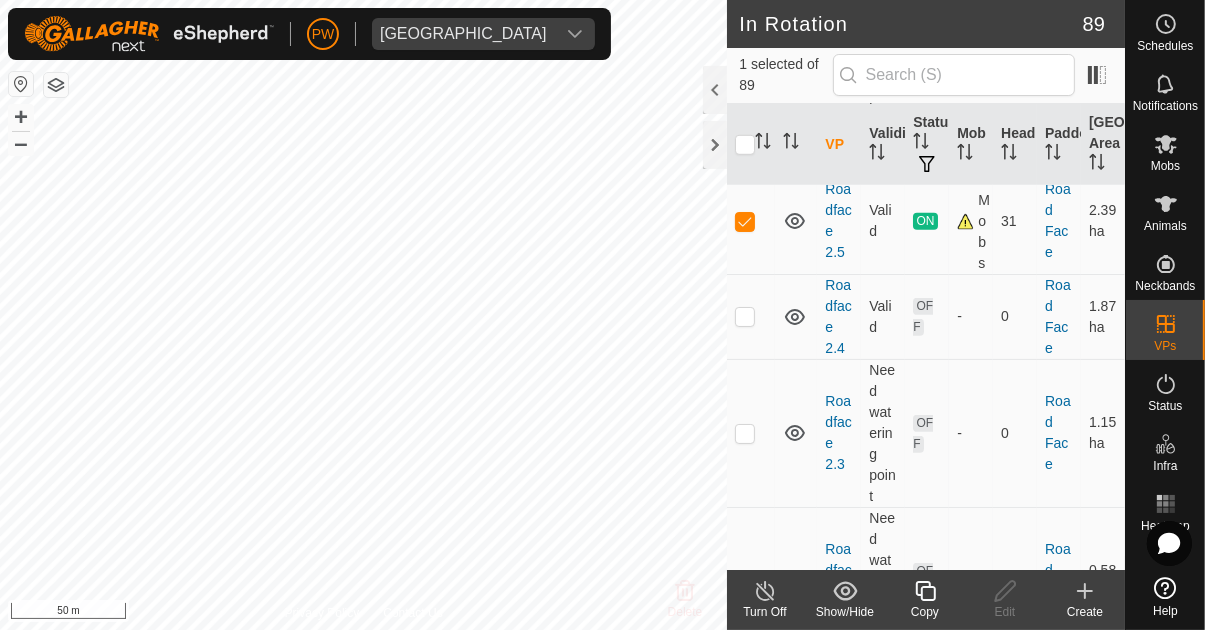 click 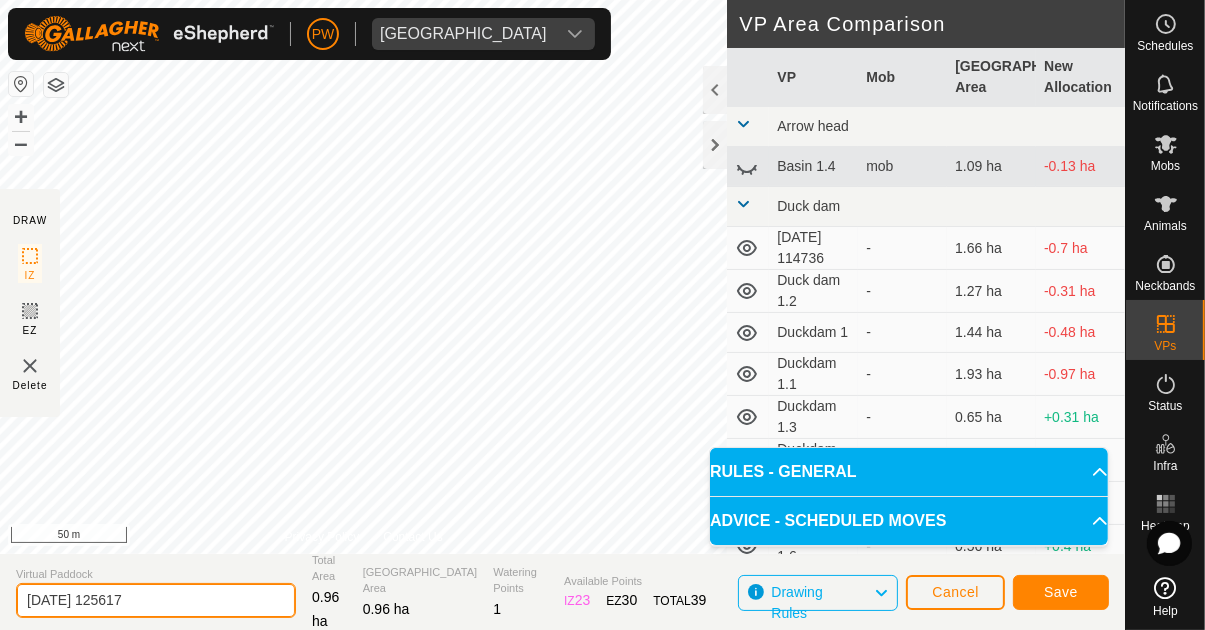 click on "[DATE] 125617" 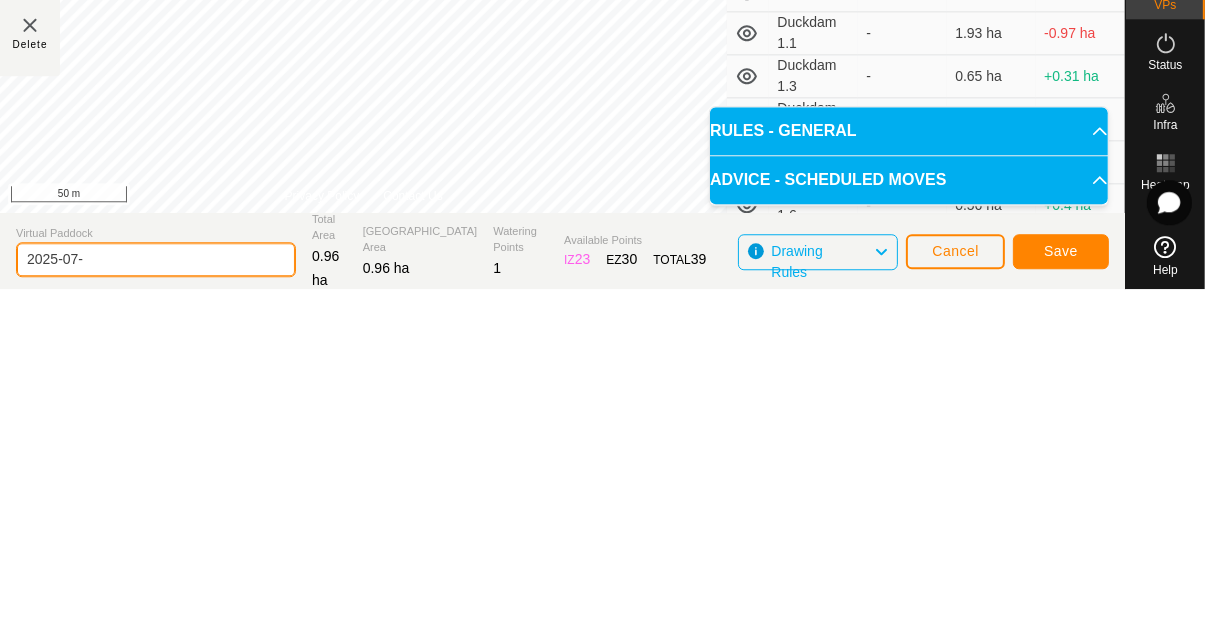 type on "2025-07" 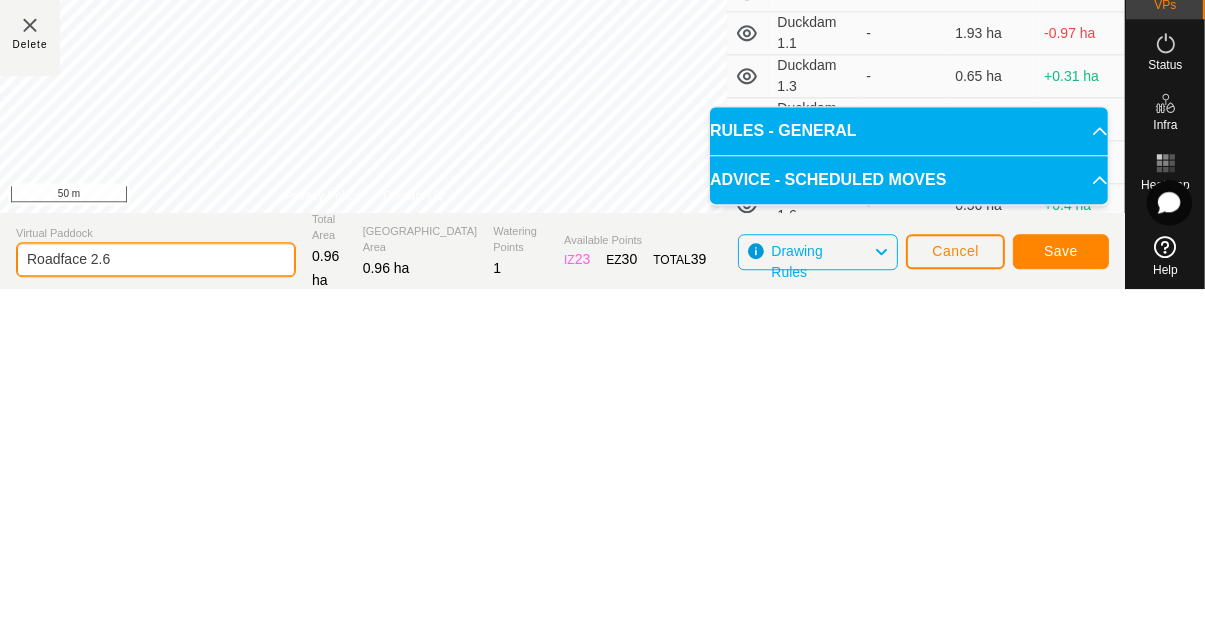 type on "Roadface 2.6" 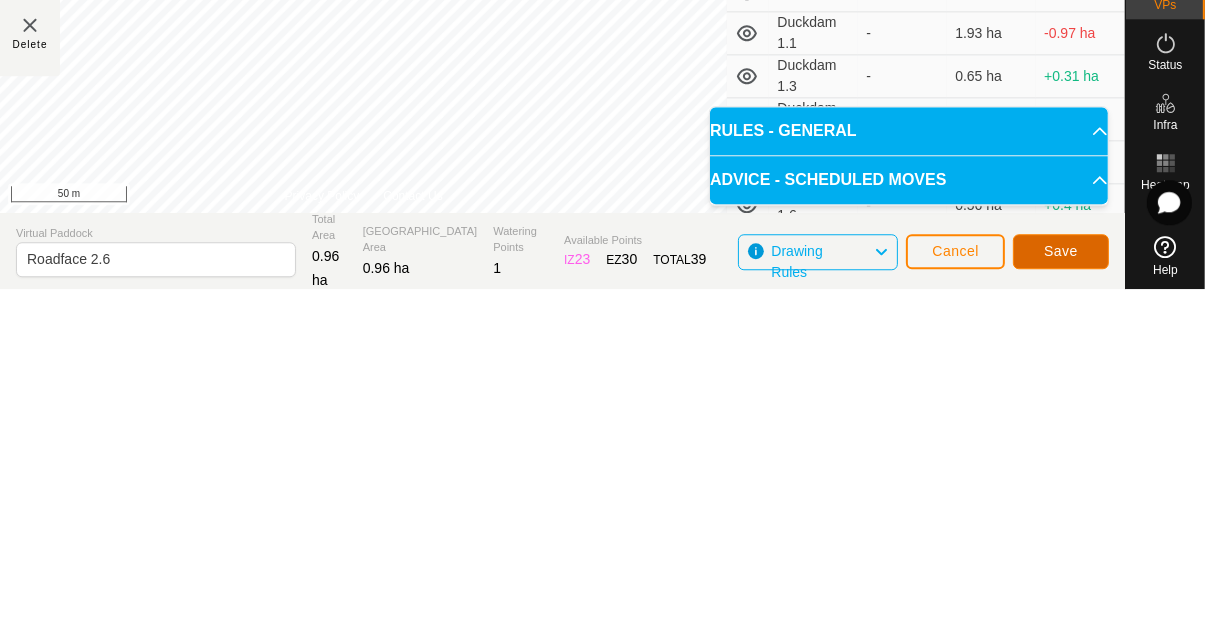 click on "Save" 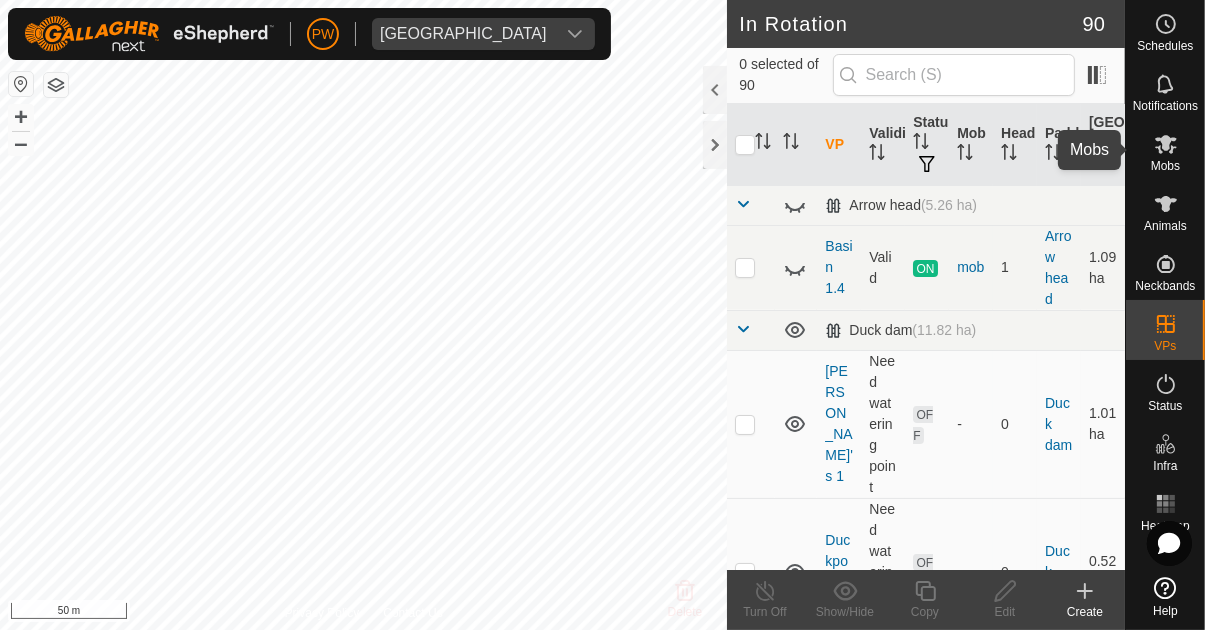 click 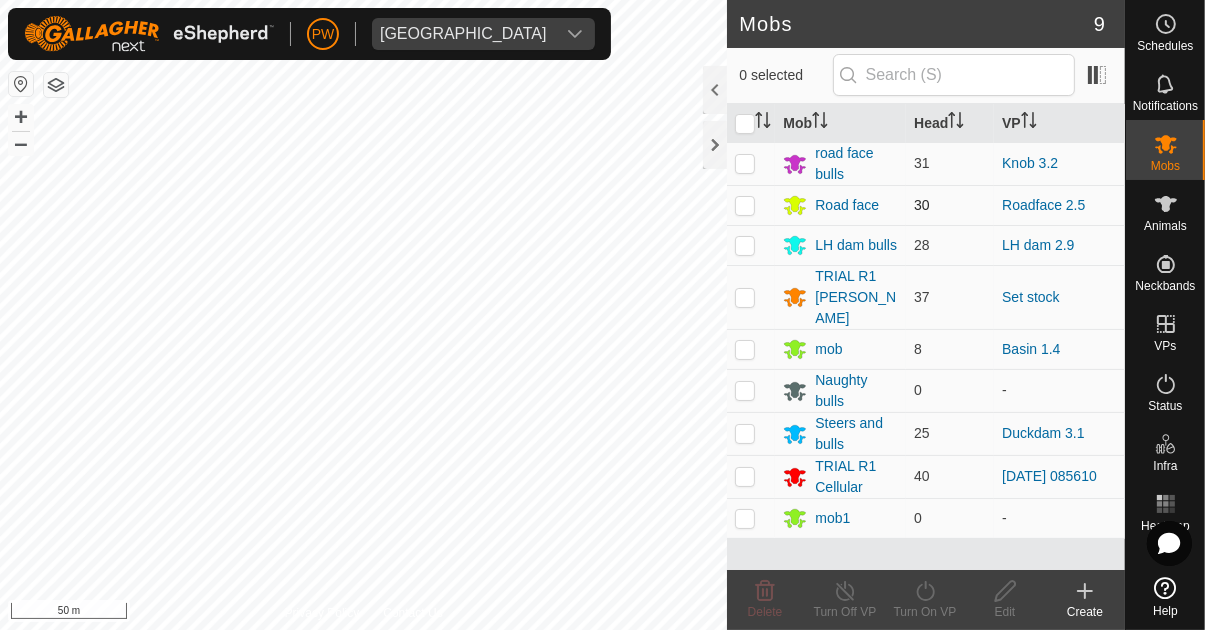click at bounding box center (745, 205) 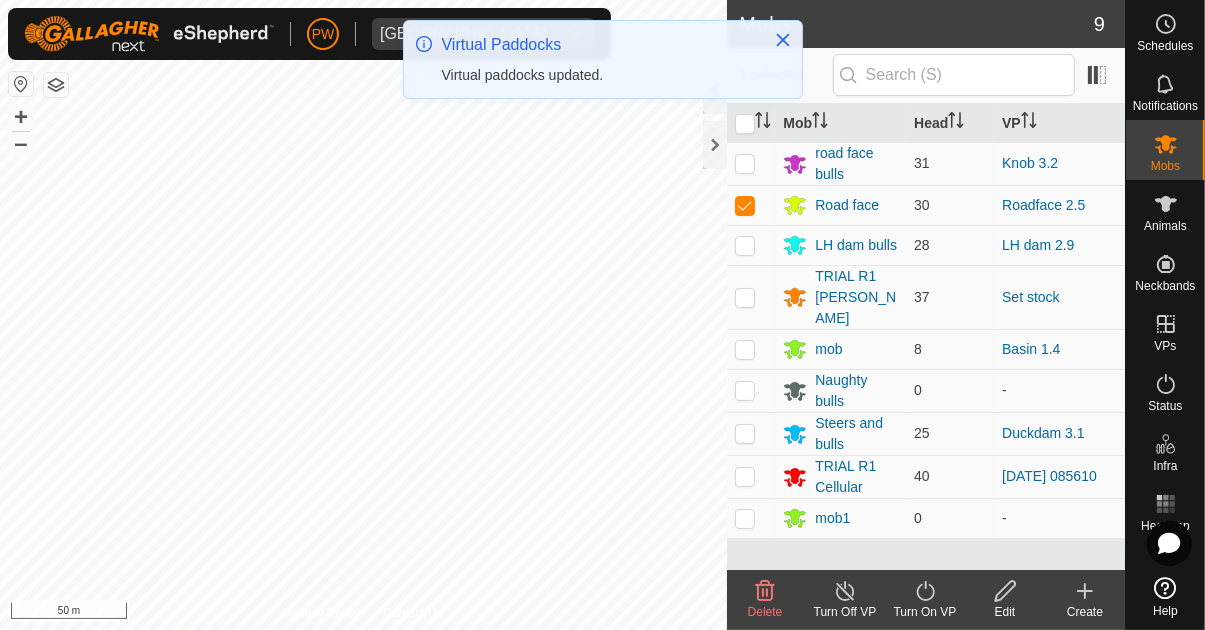 click 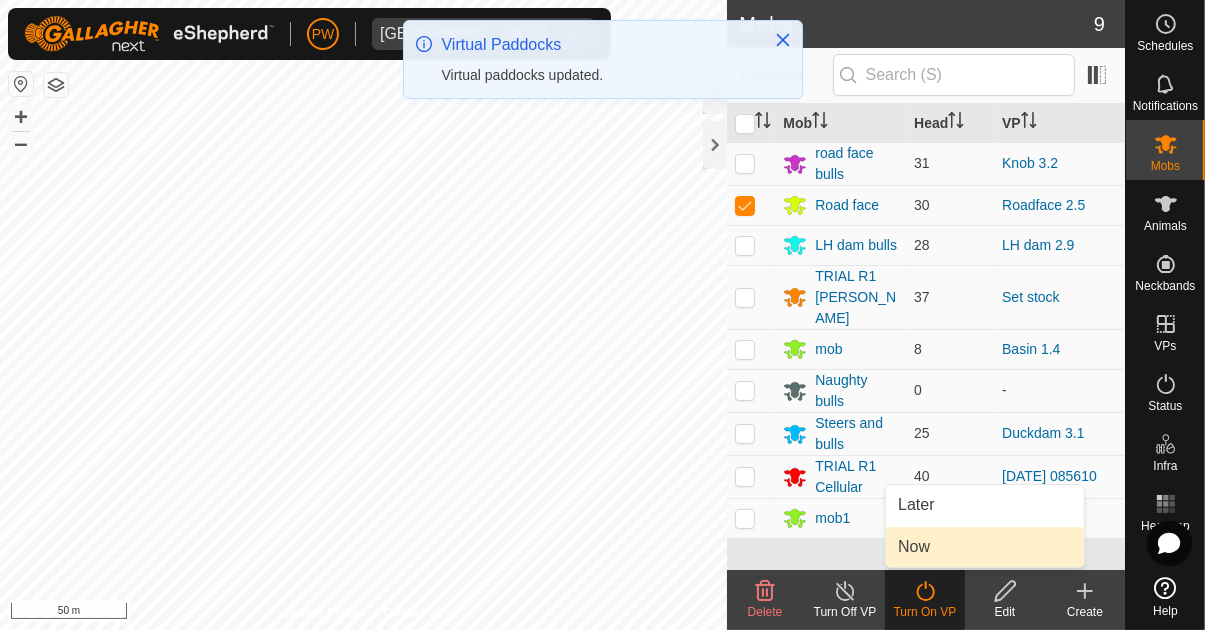 click on "Now" at bounding box center (985, 547) 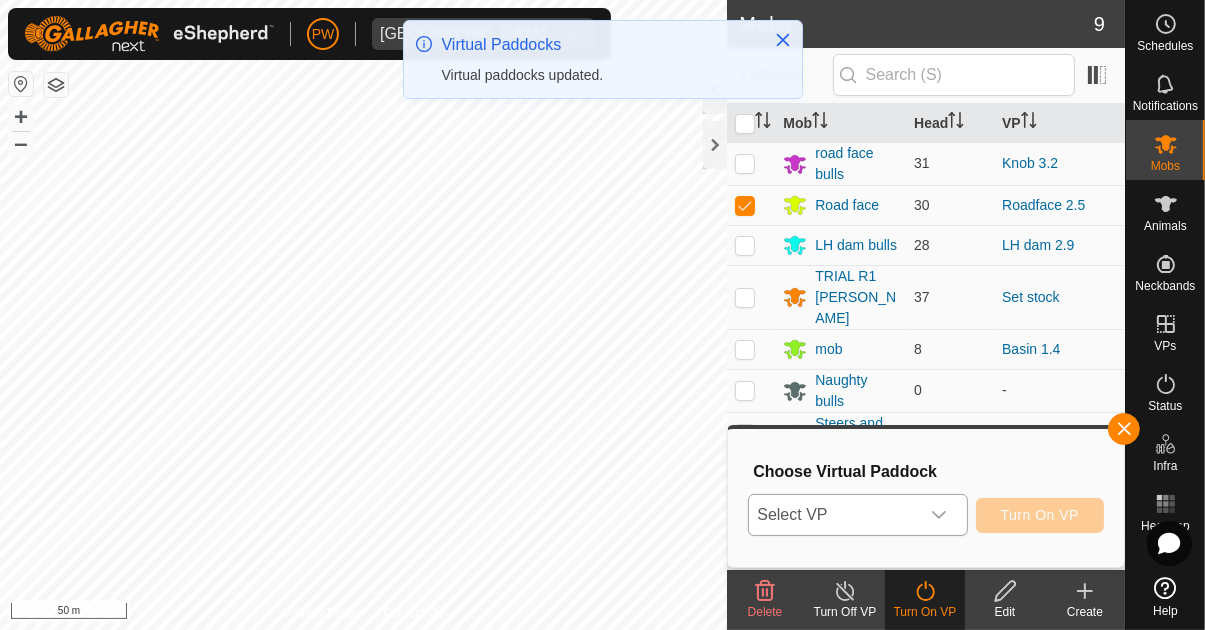 click 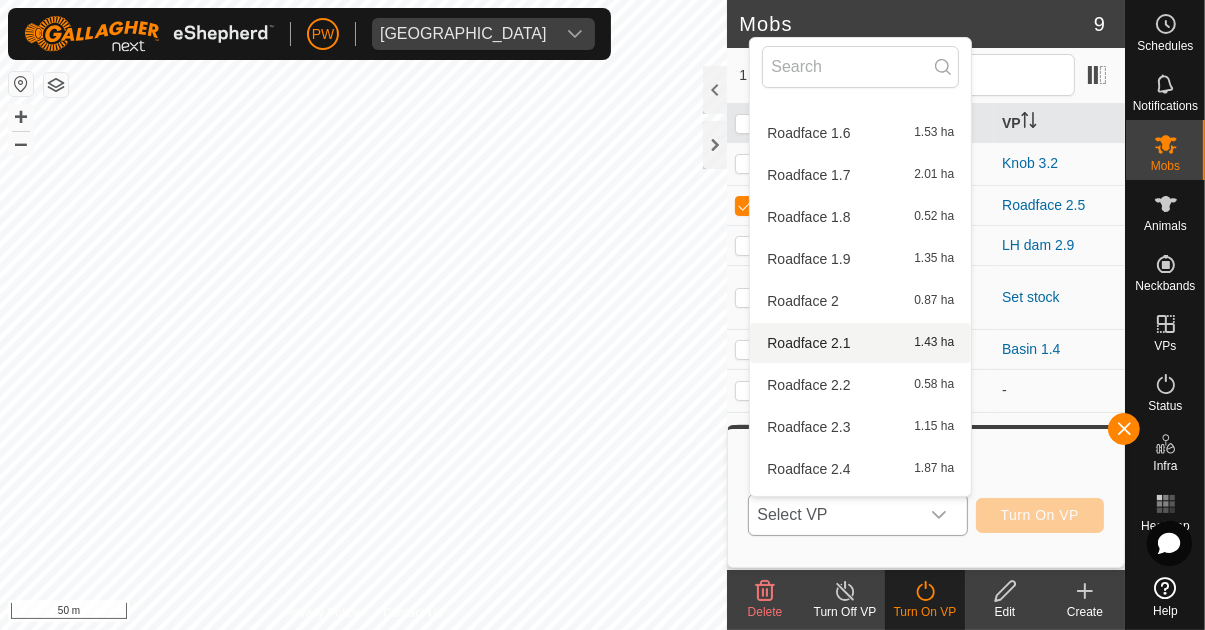 scroll, scrollTop: 3838, scrollLeft: 0, axis: vertical 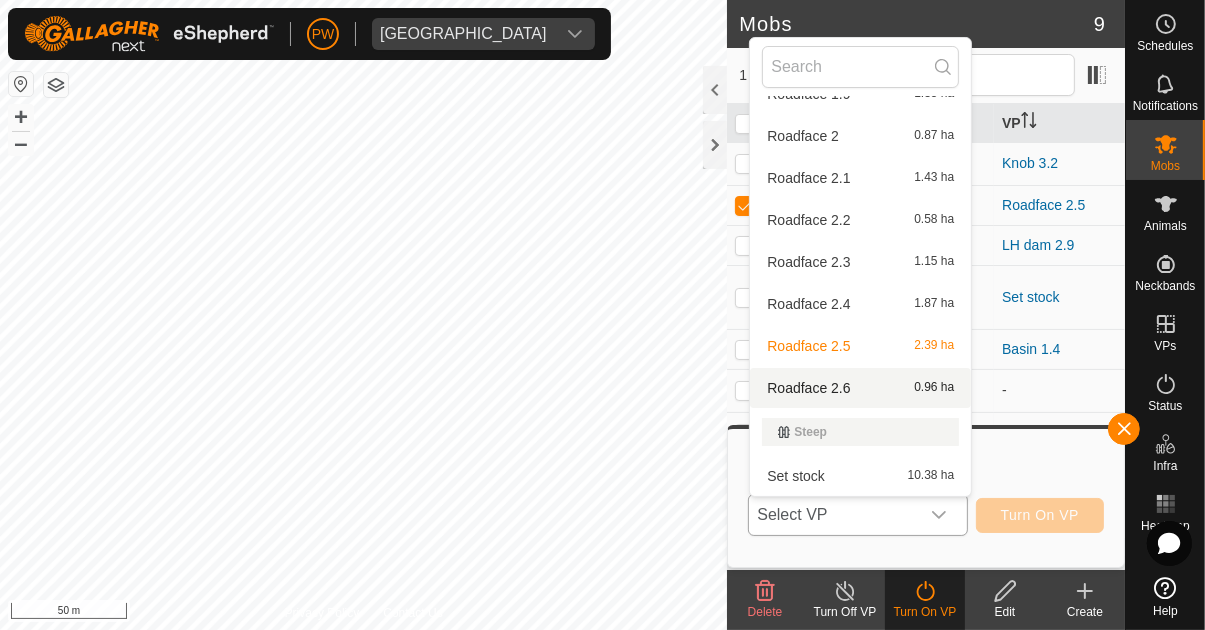 click on "Roadface 2.6  0.96 ha" at bounding box center [860, 388] 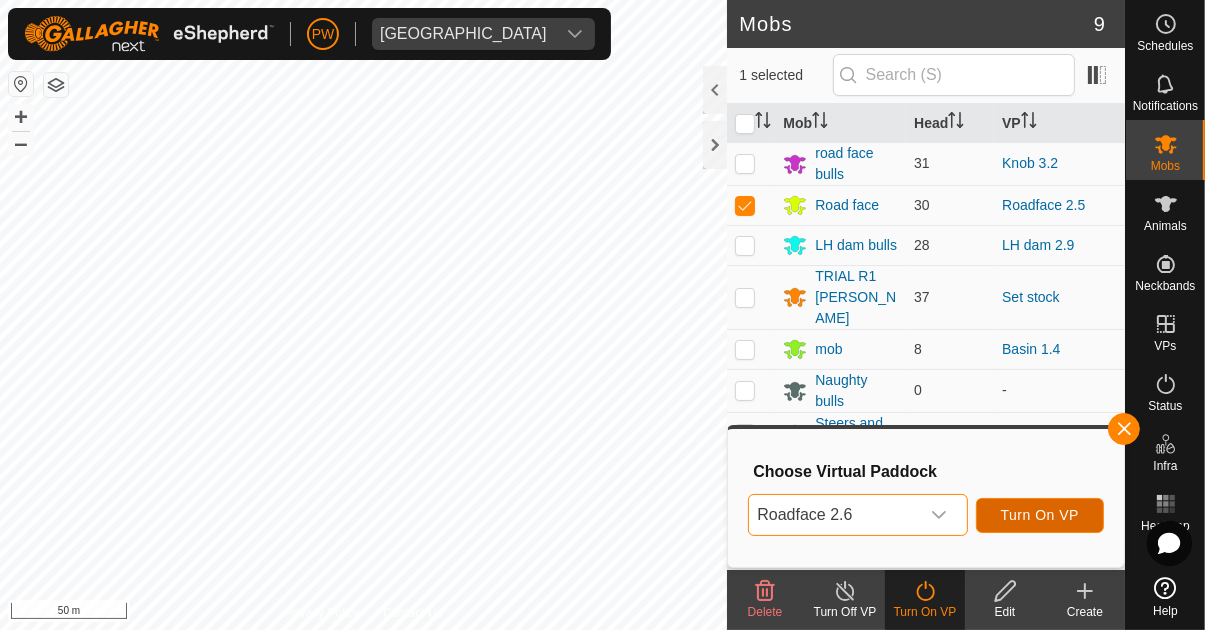 click on "Turn On VP" at bounding box center [1040, 515] 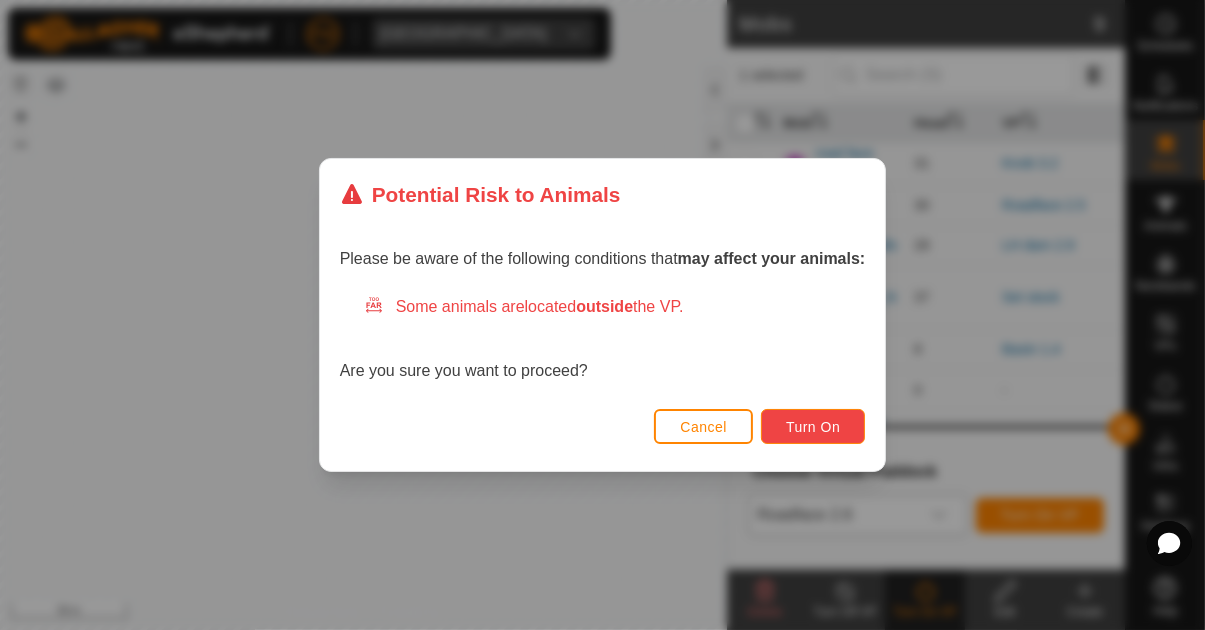 click on "Turn On" at bounding box center (813, 427) 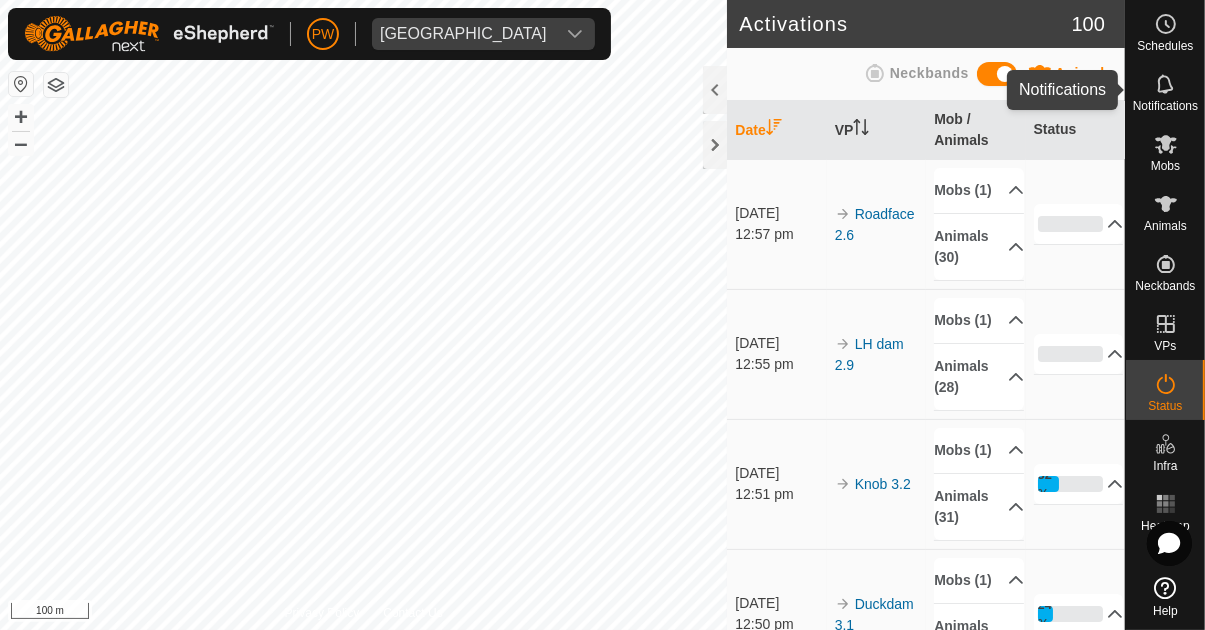 click 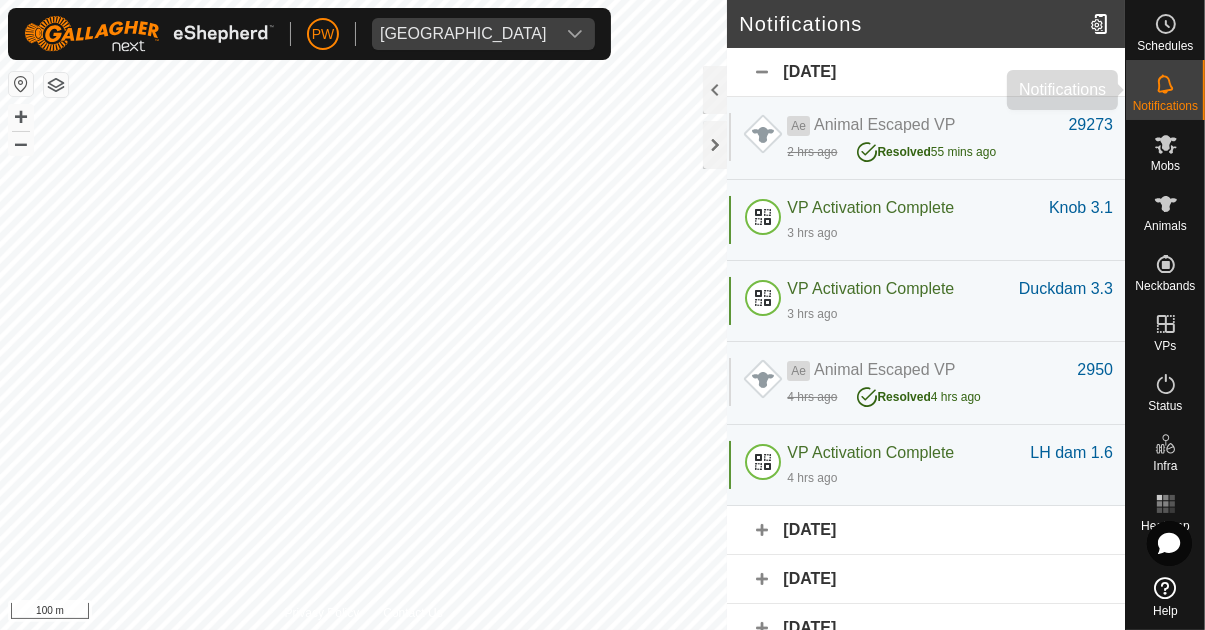 click 